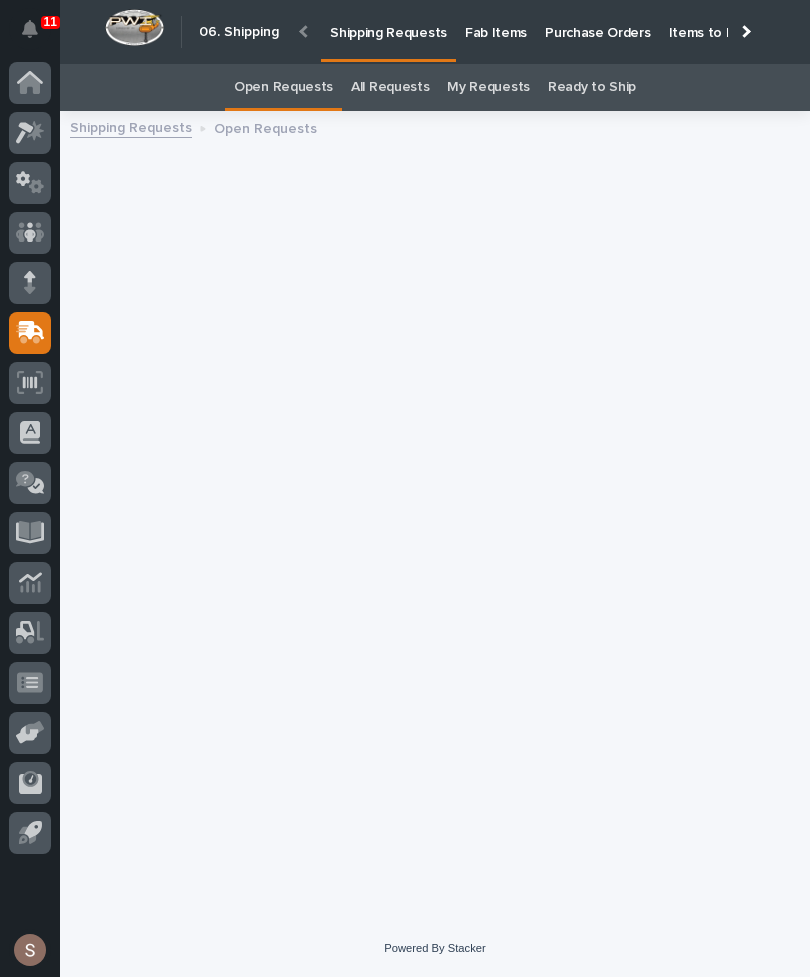 scroll, scrollTop: 0, scrollLeft: 0, axis: both 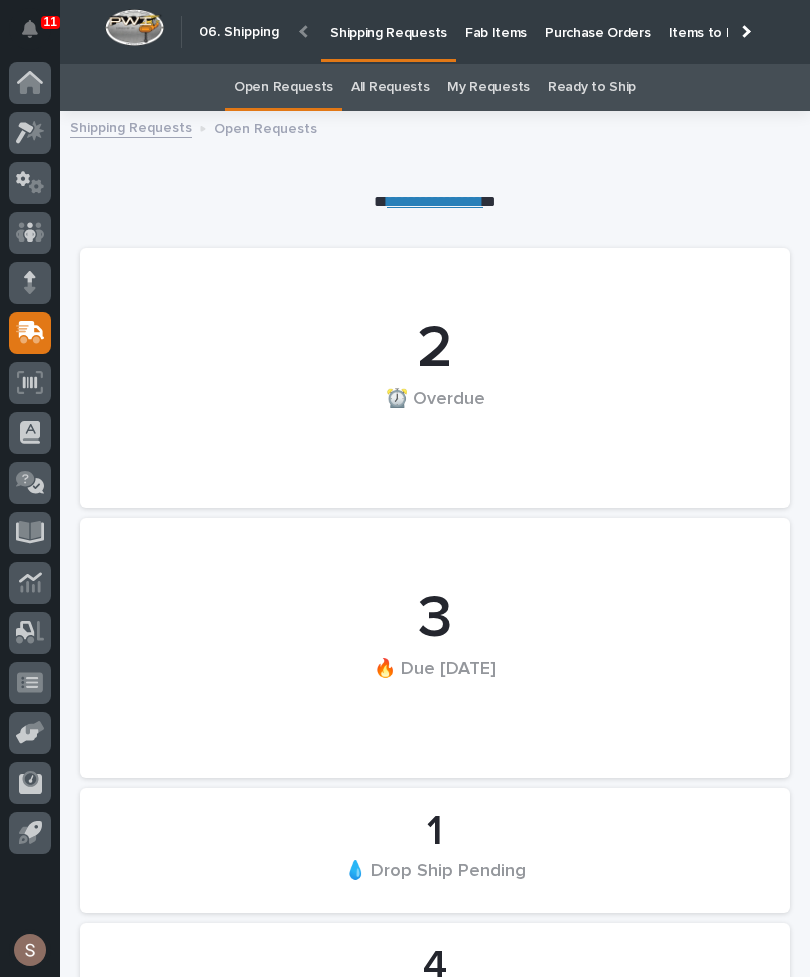 click on "Fab Items" at bounding box center [496, 21] 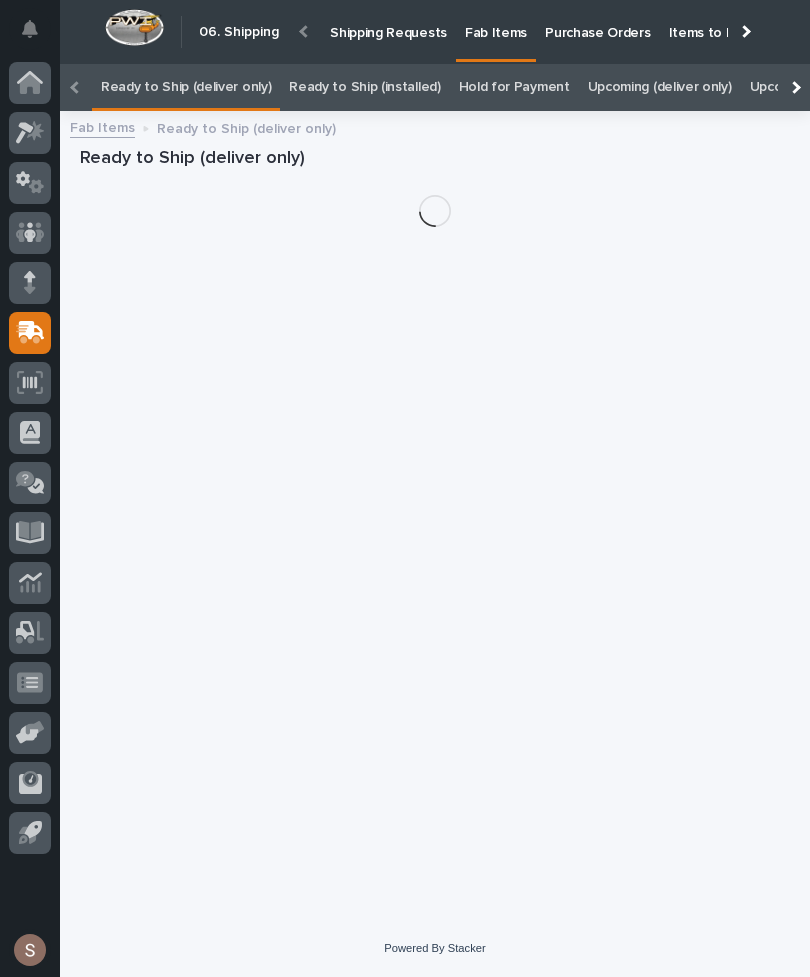 scroll, scrollTop: 37, scrollLeft: 0, axis: vertical 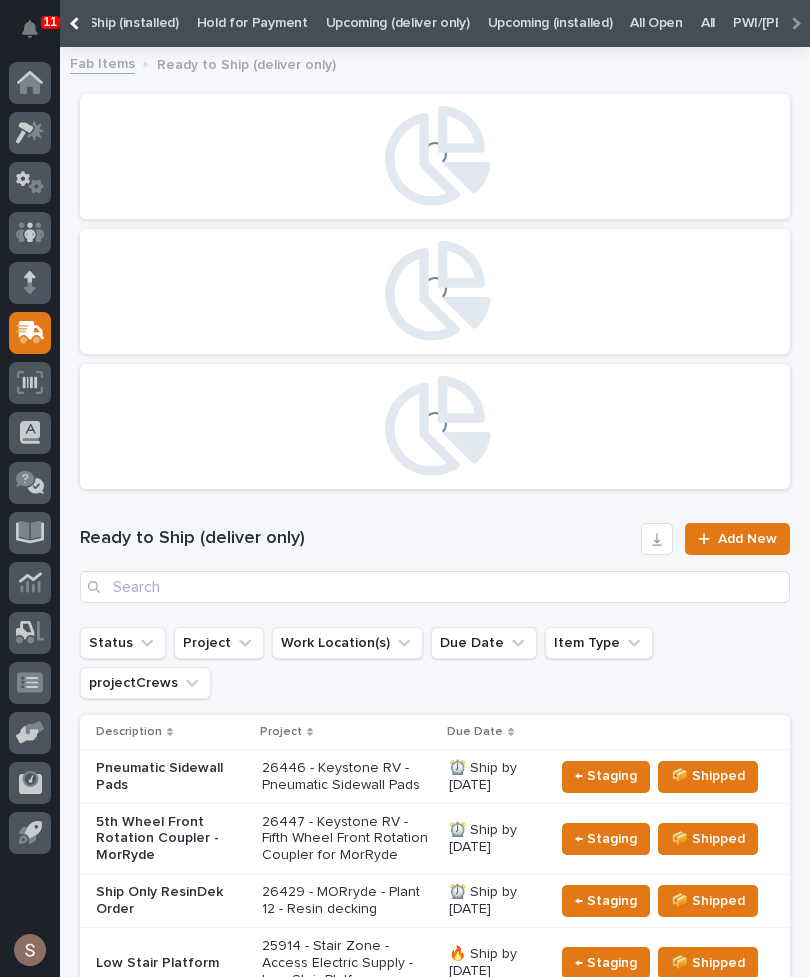 click on "All" at bounding box center (708, 23) 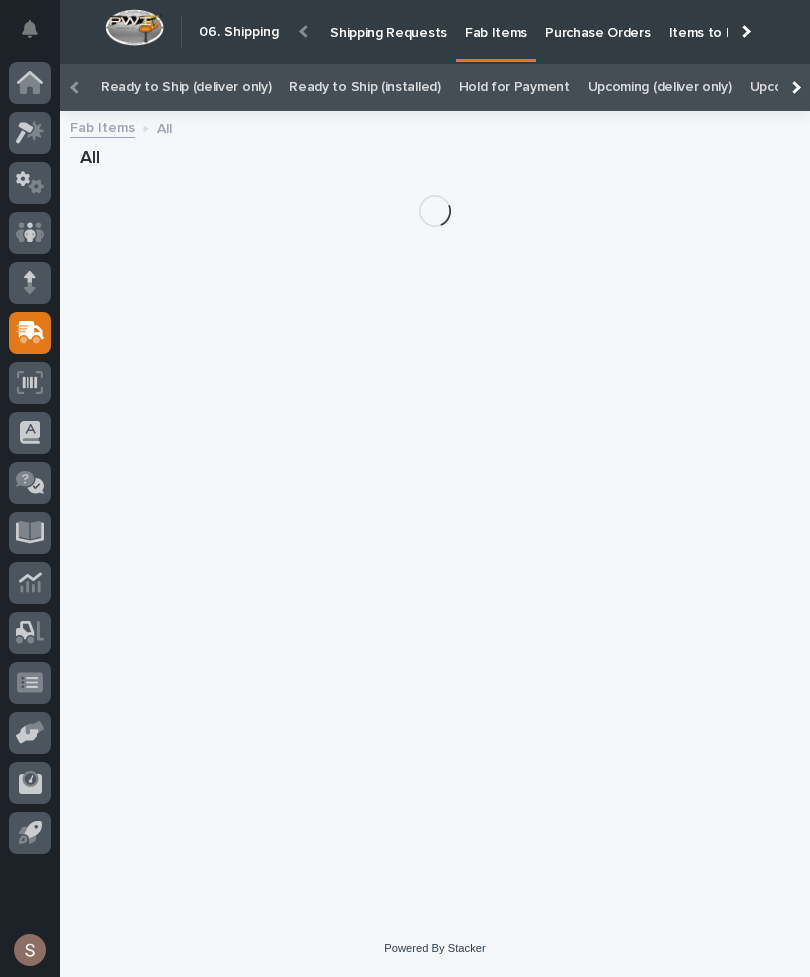 scroll, scrollTop: 24, scrollLeft: 0, axis: vertical 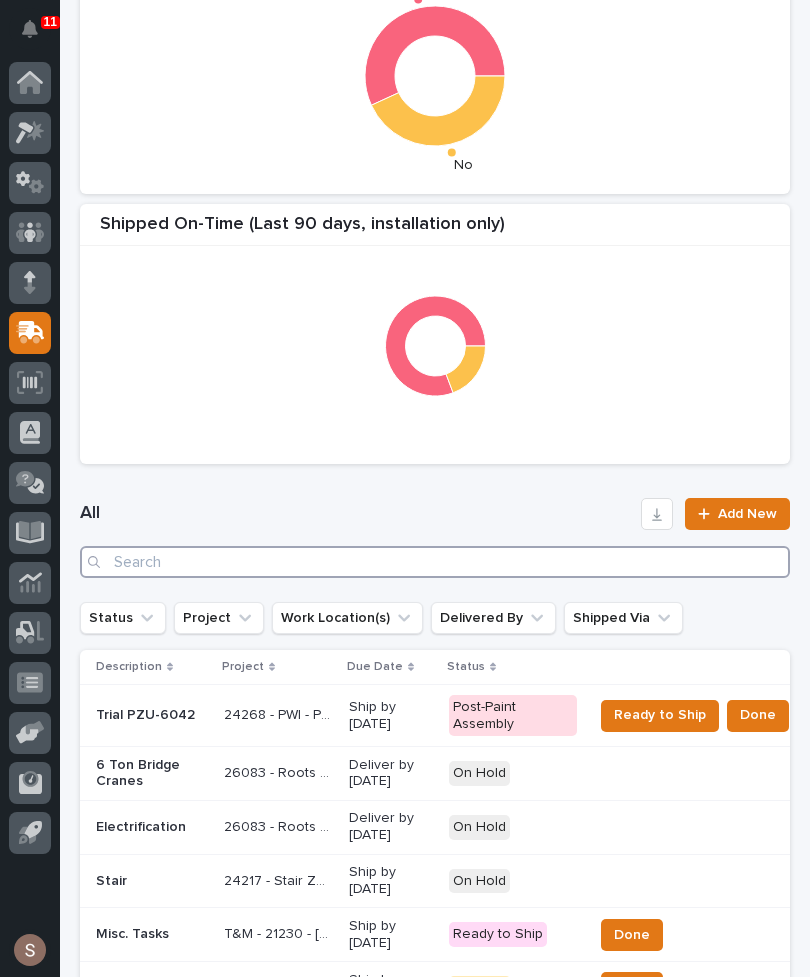 click at bounding box center [435, 562] 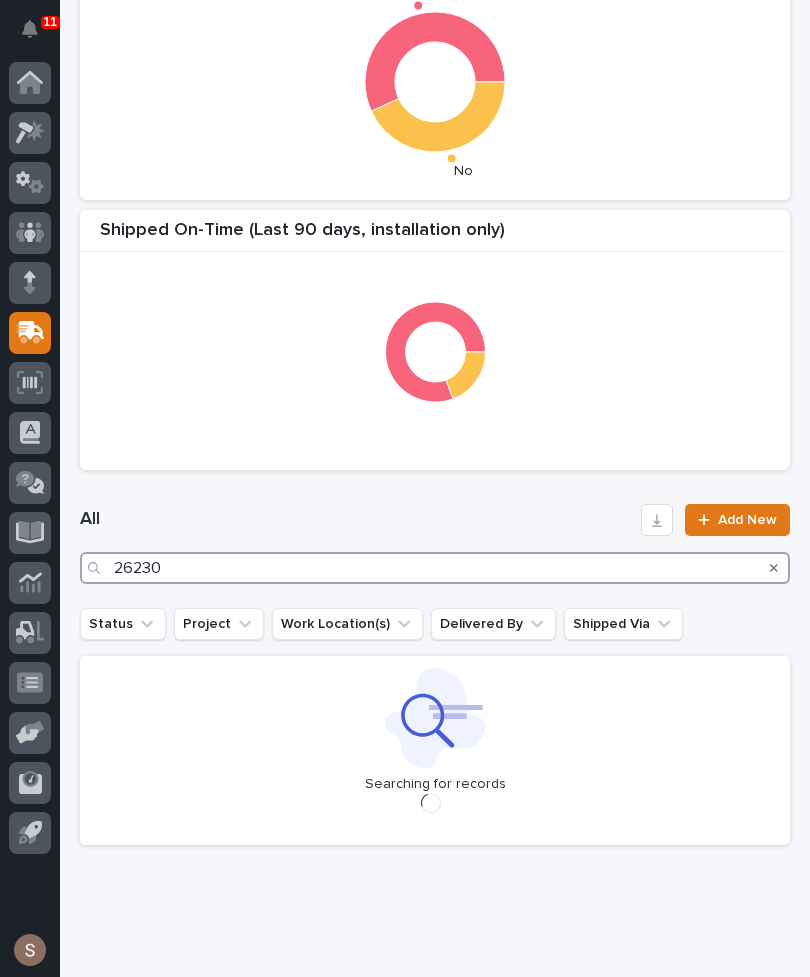type on "26230" 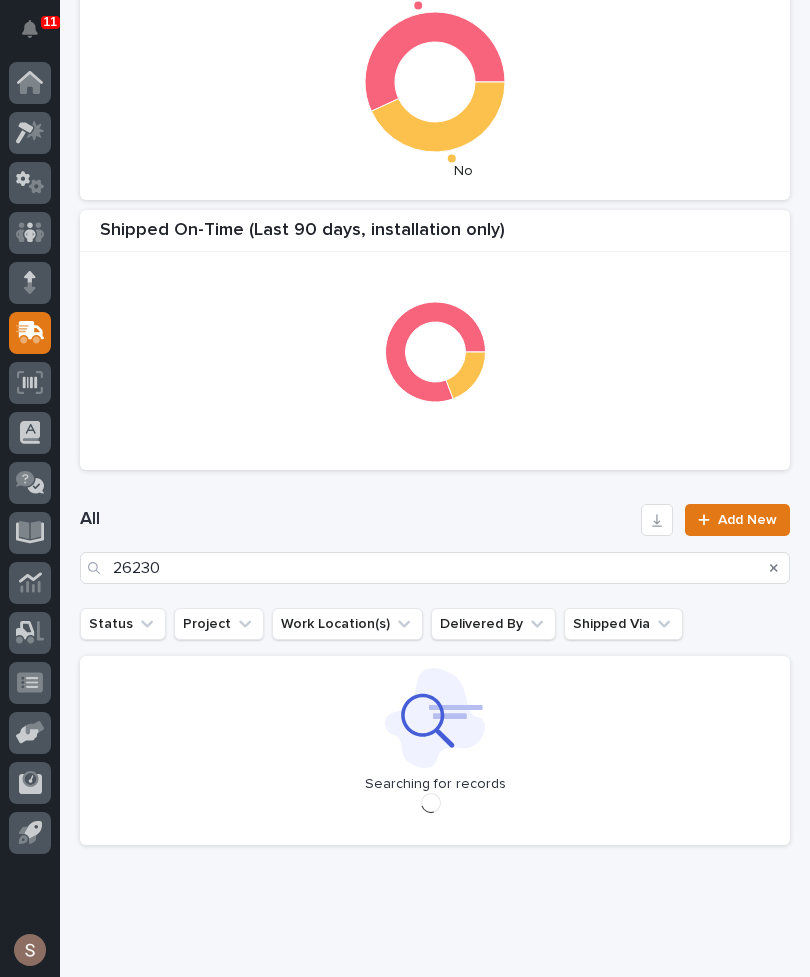 click on "All" at bounding box center [356, 520] 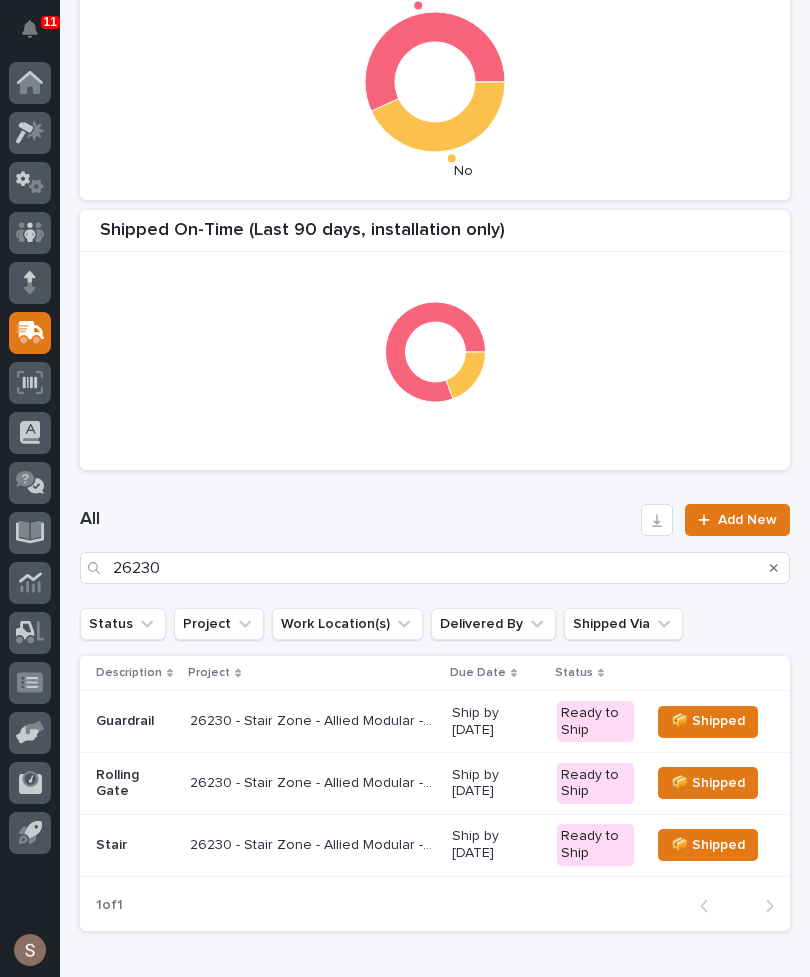 click on "26230 - Stair Zone - Allied Modular - [PERSON_NAME] Coating" at bounding box center (315, 781) 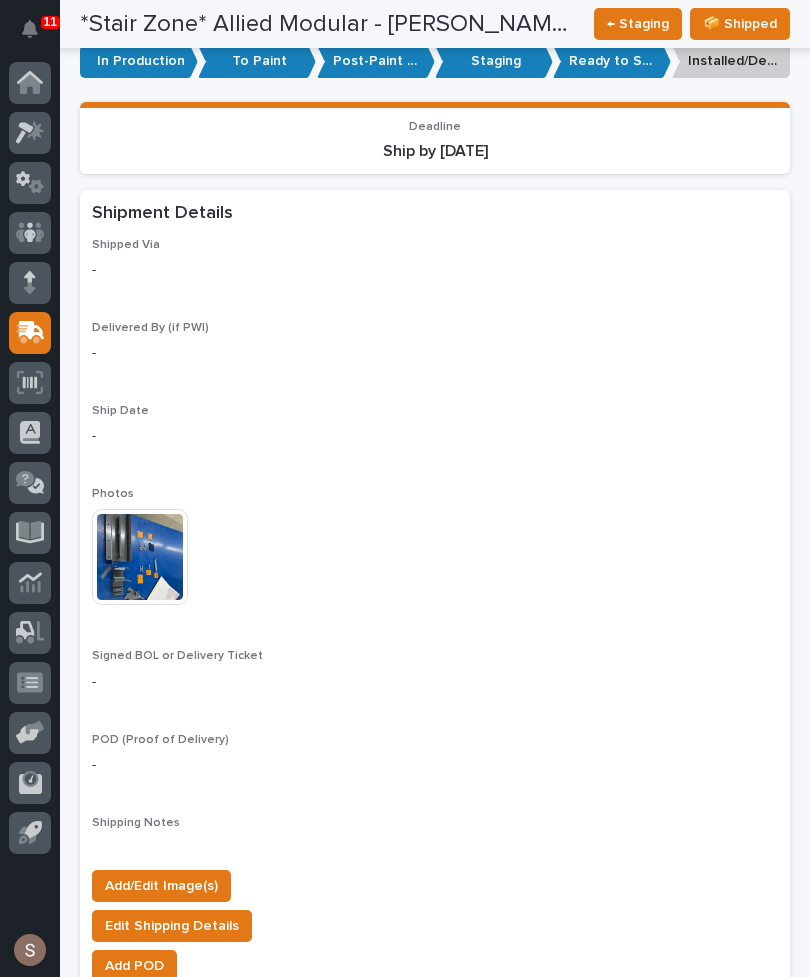 click at bounding box center [140, 557] 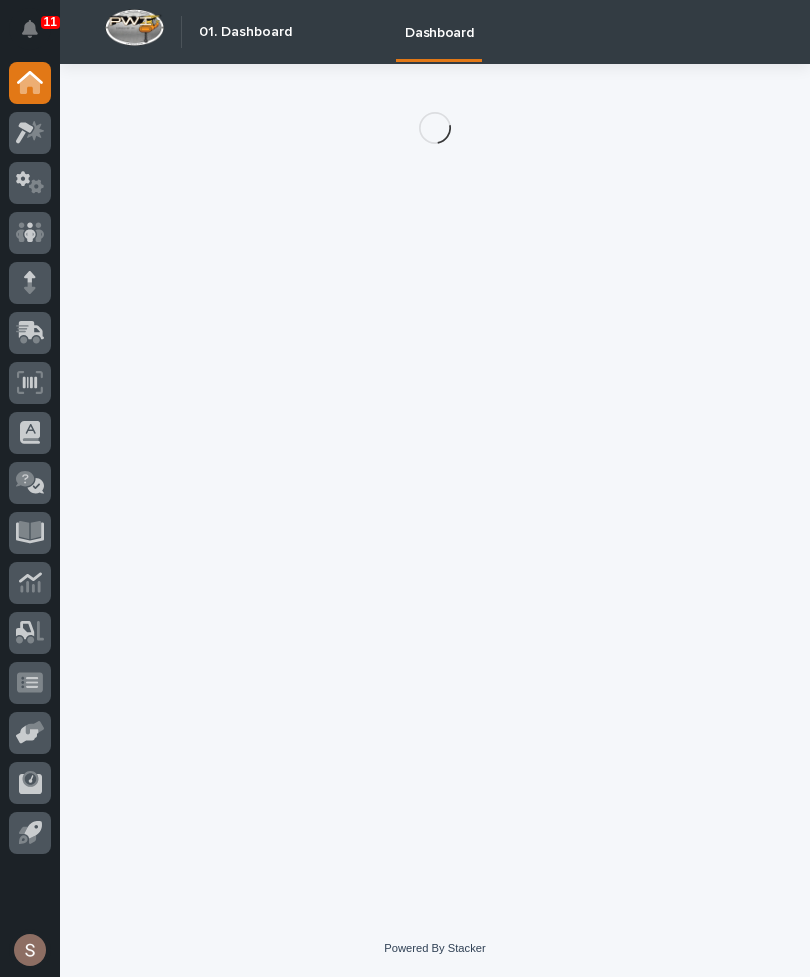 scroll, scrollTop: 0, scrollLeft: 0, axis: both 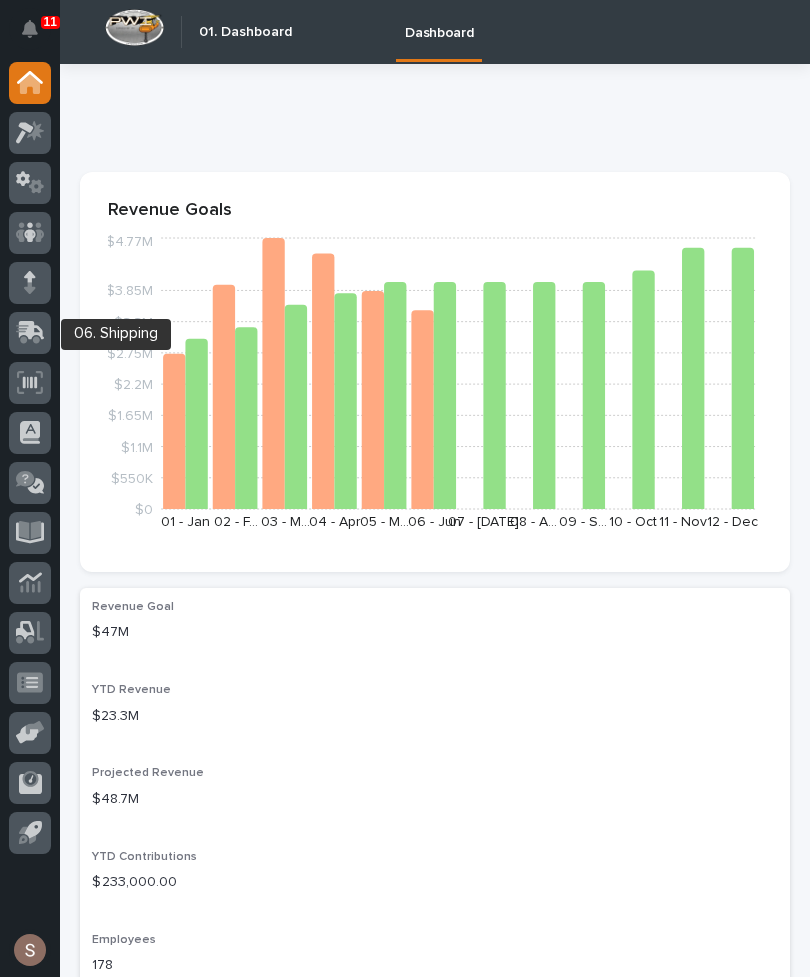 click 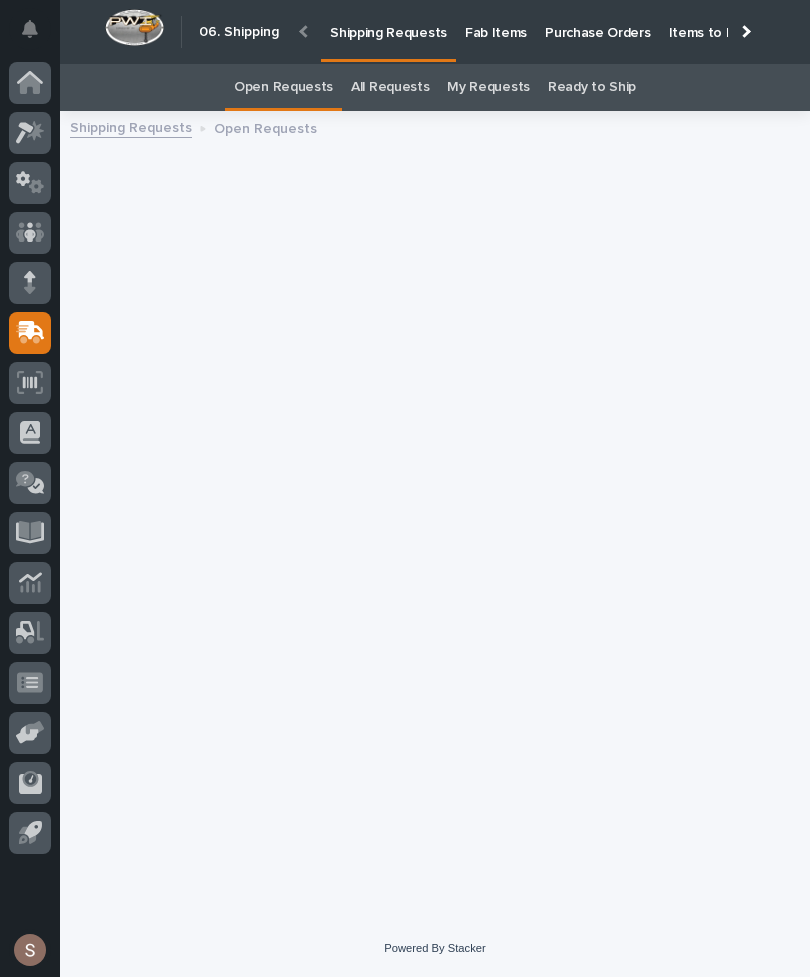 scroll, scrollTop: 0, scrollLeft: 0, axis: both 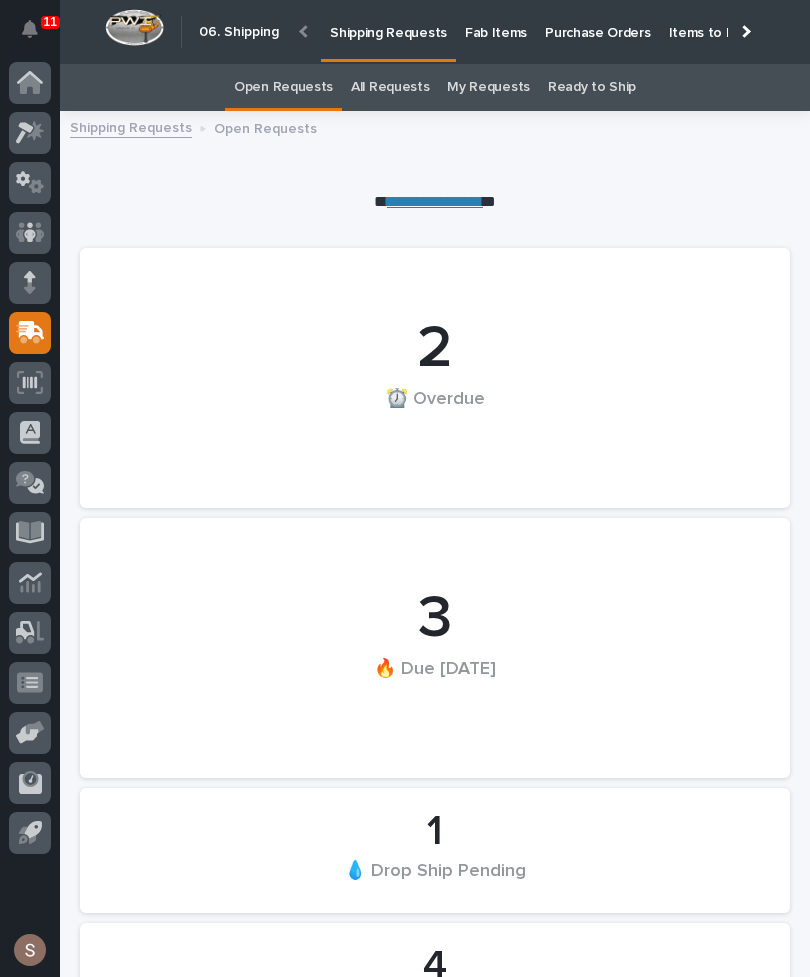 click on "Fab Items" at bounding box center [496, 21] 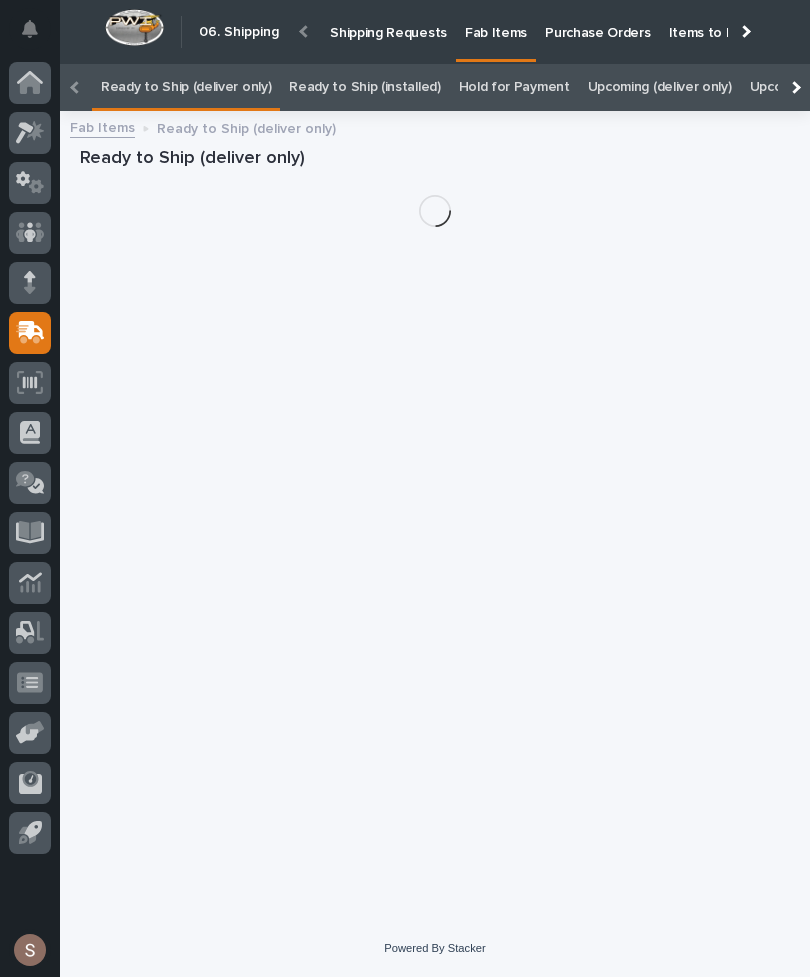 scroll, scrollTop: 24, scrollLeft: 0, axis: vertical 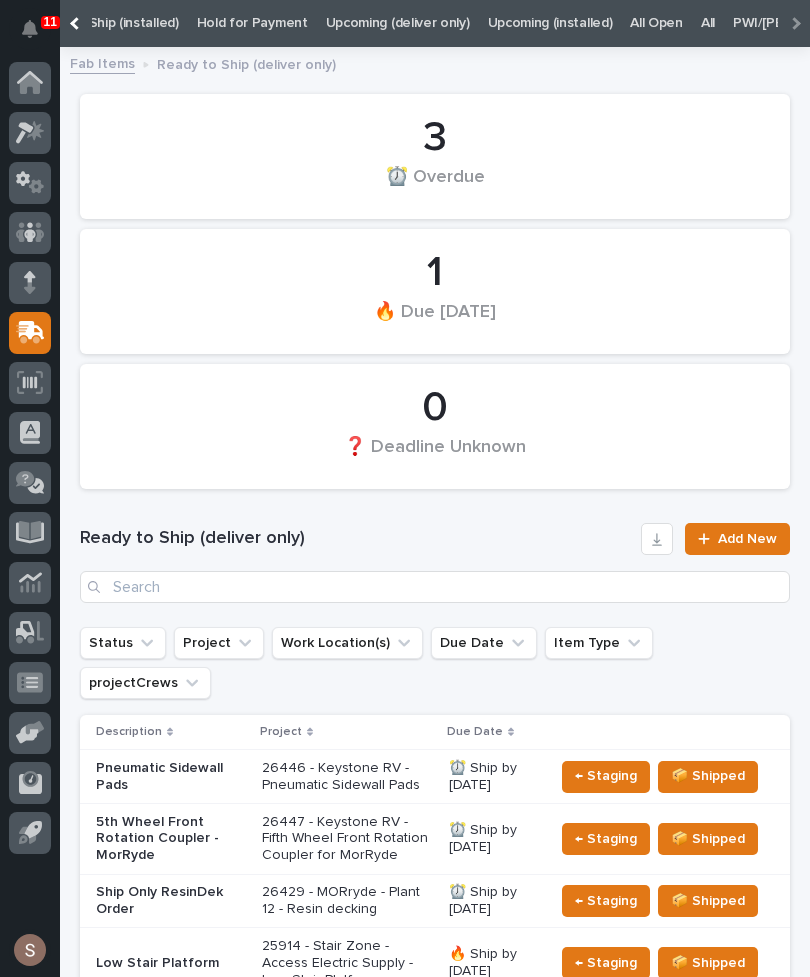 click on "All" at bounding box center (708, 23) 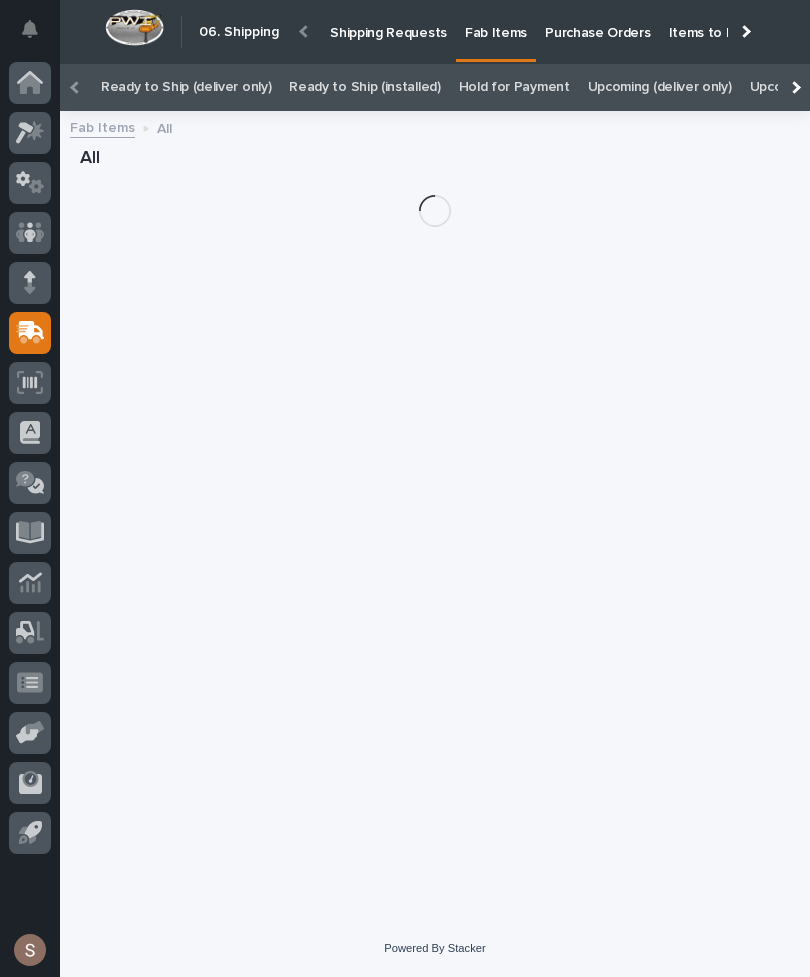 scroll, scrollTop: 27, scrollLeft: 0, axis: vertical 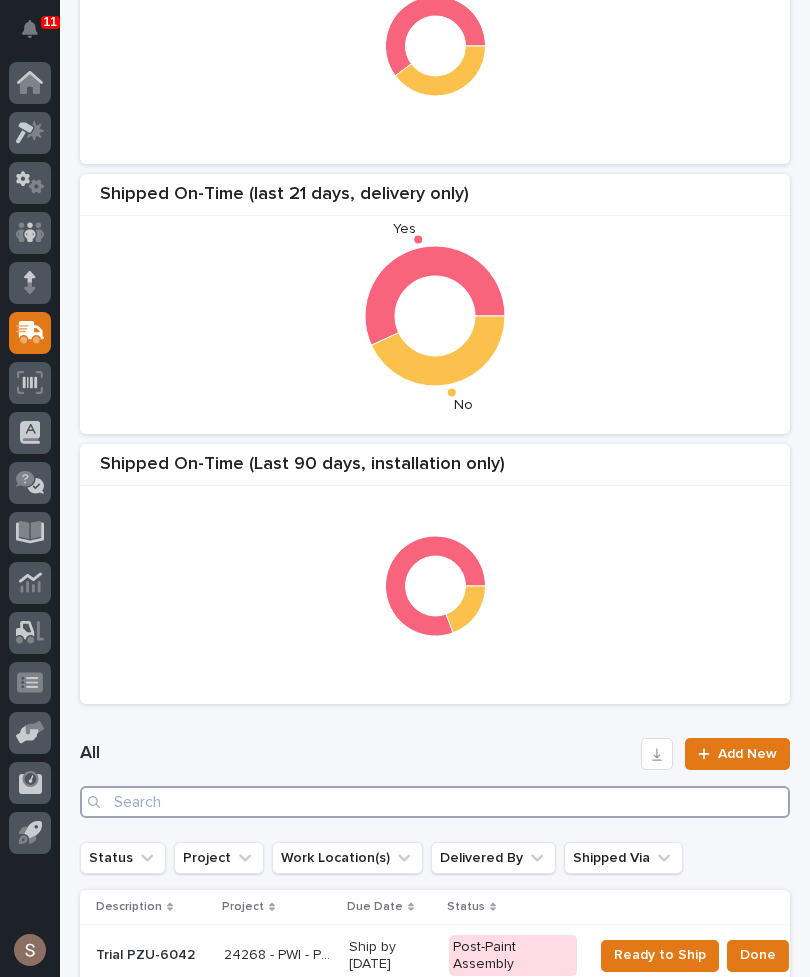click at bounding box center (435, 802) 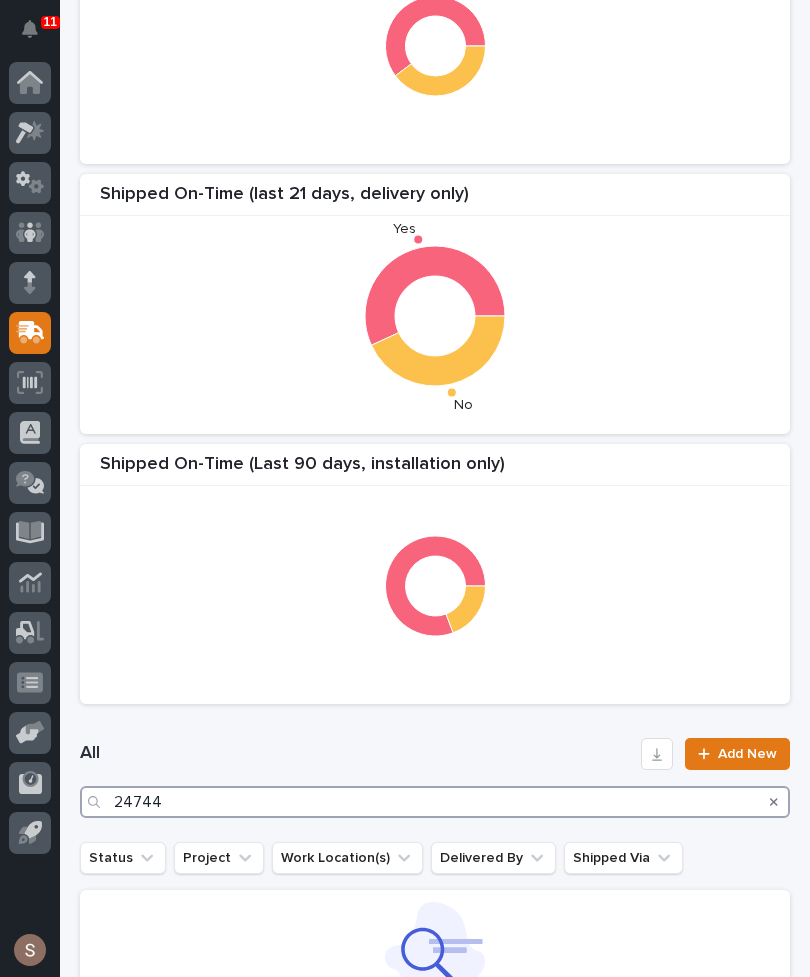 type on "24744" 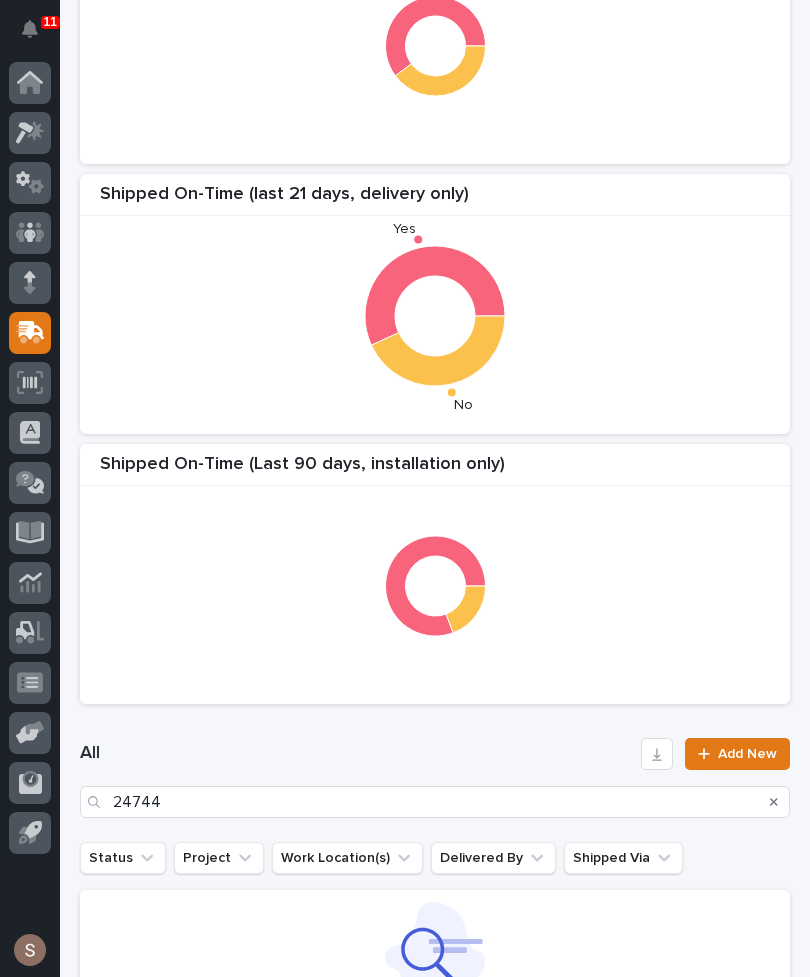 click on "Shipped On-Time (Last 90 Days, delivery only) Shipped On-Time (last 21 days, delivery only) Yes No Shipped On-Time (Last 90 days, installation only)" at bounding box center (435, 304) 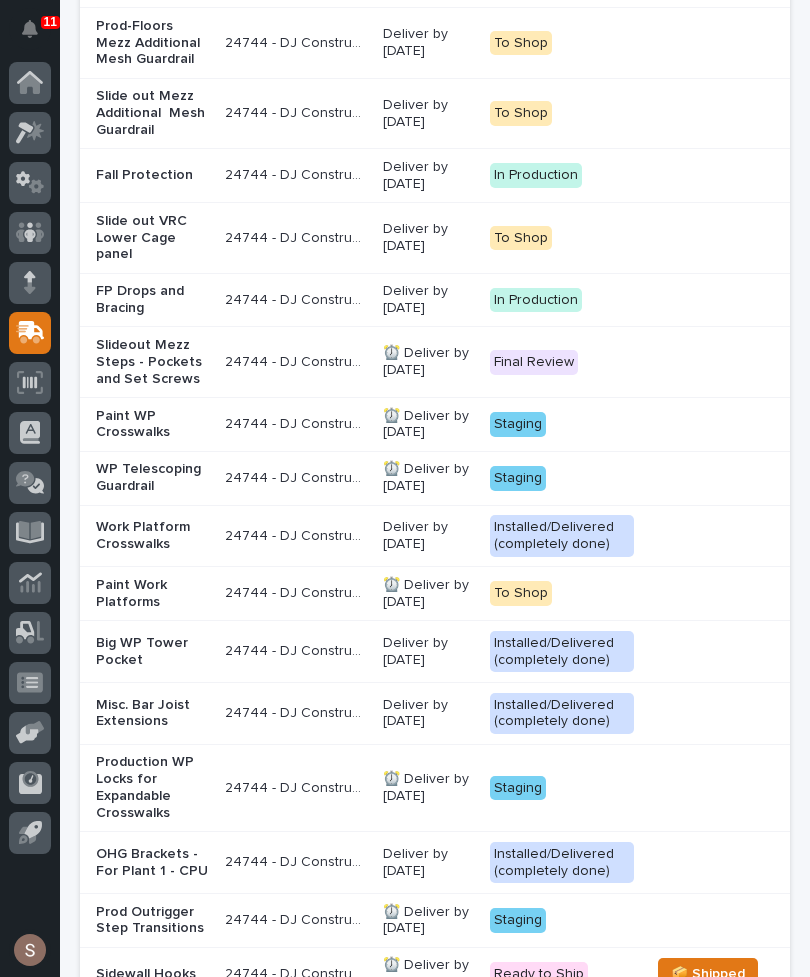 scroll 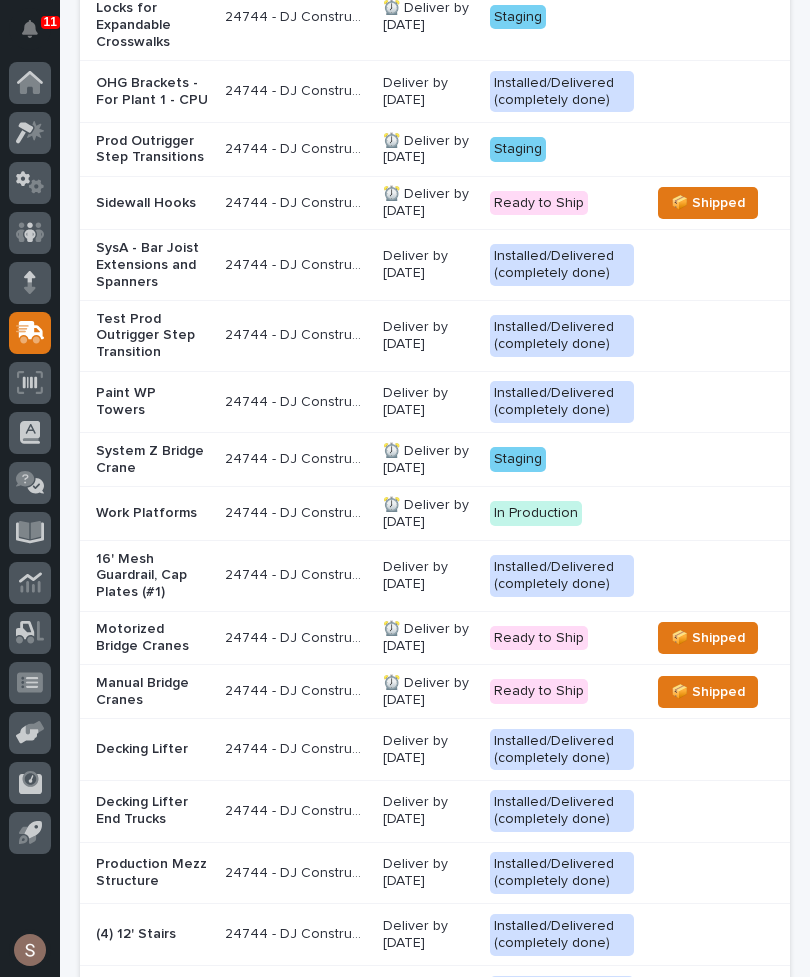 click on "Motorized Bridge Cranes" at bounding box center (152, 638) 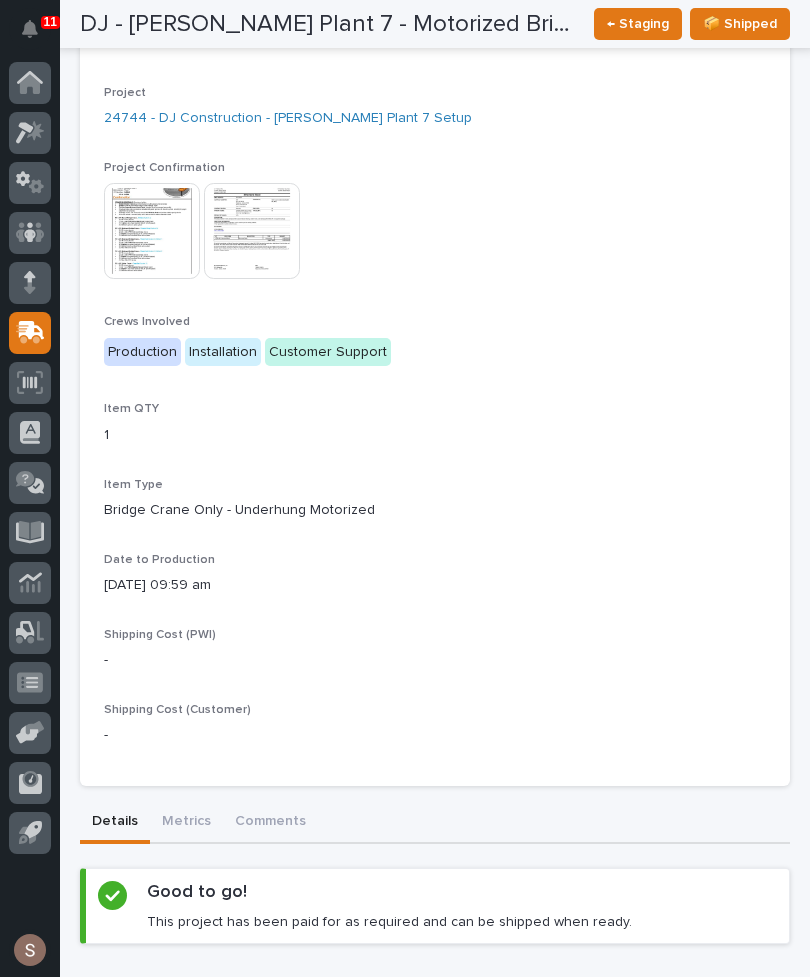 click at bounding box center [252, 231] 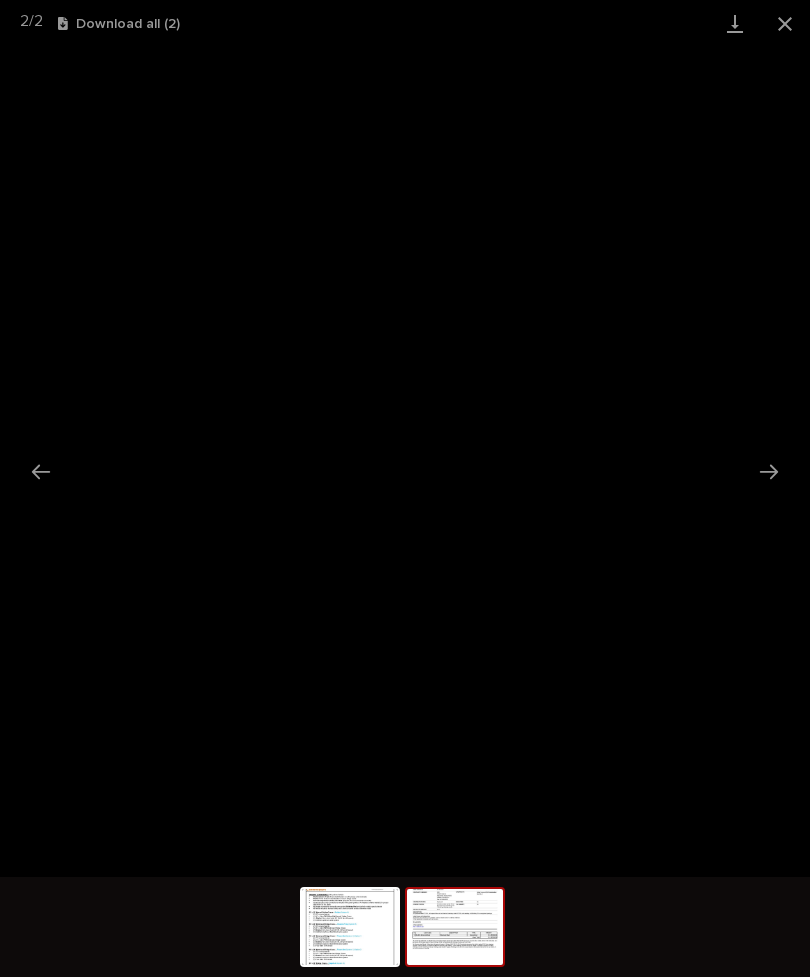 click at bounding box center [735, 23] 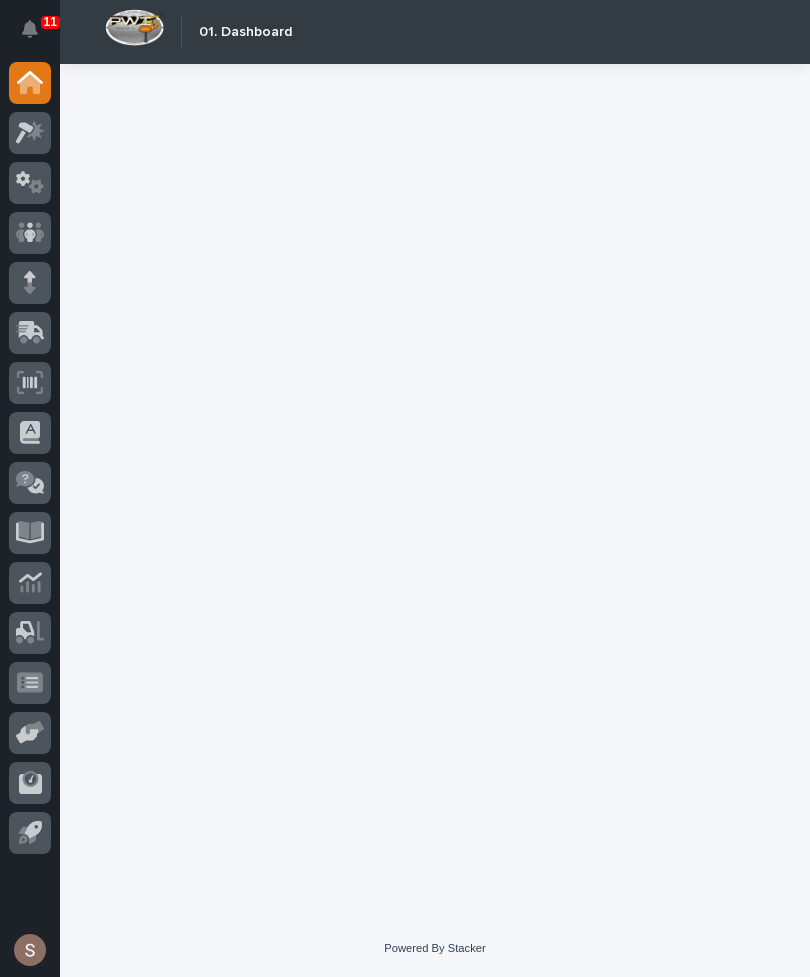 scroll, scrollTop: 0, scrollLeft: 0, axis: both 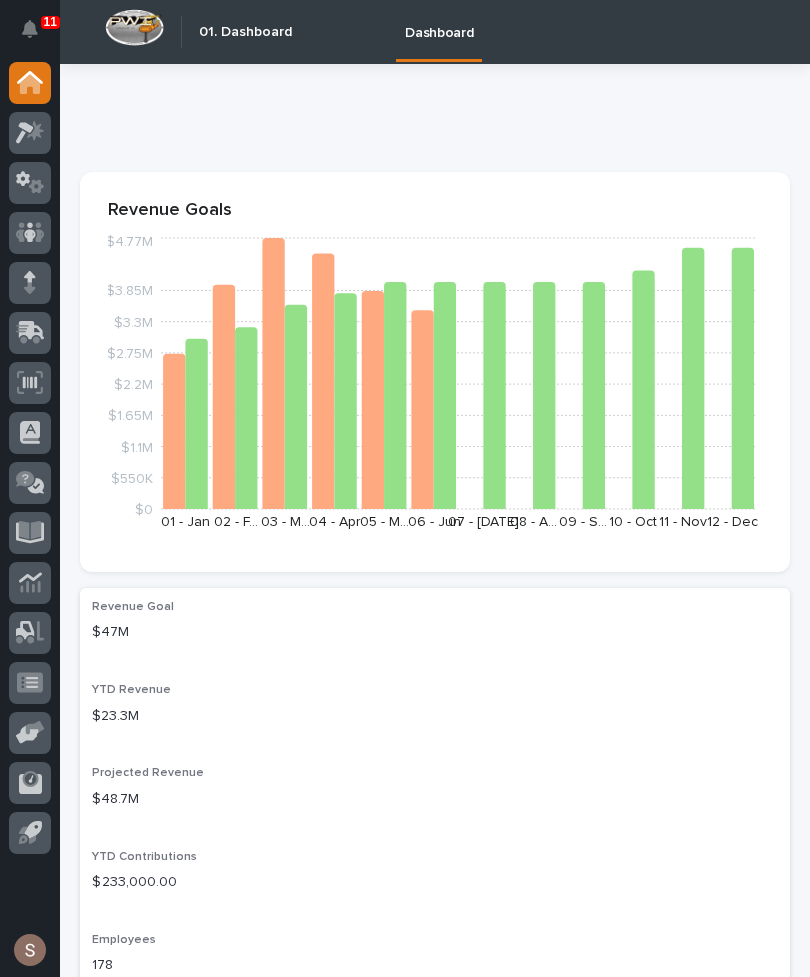 click at bounding box center [30, 633] 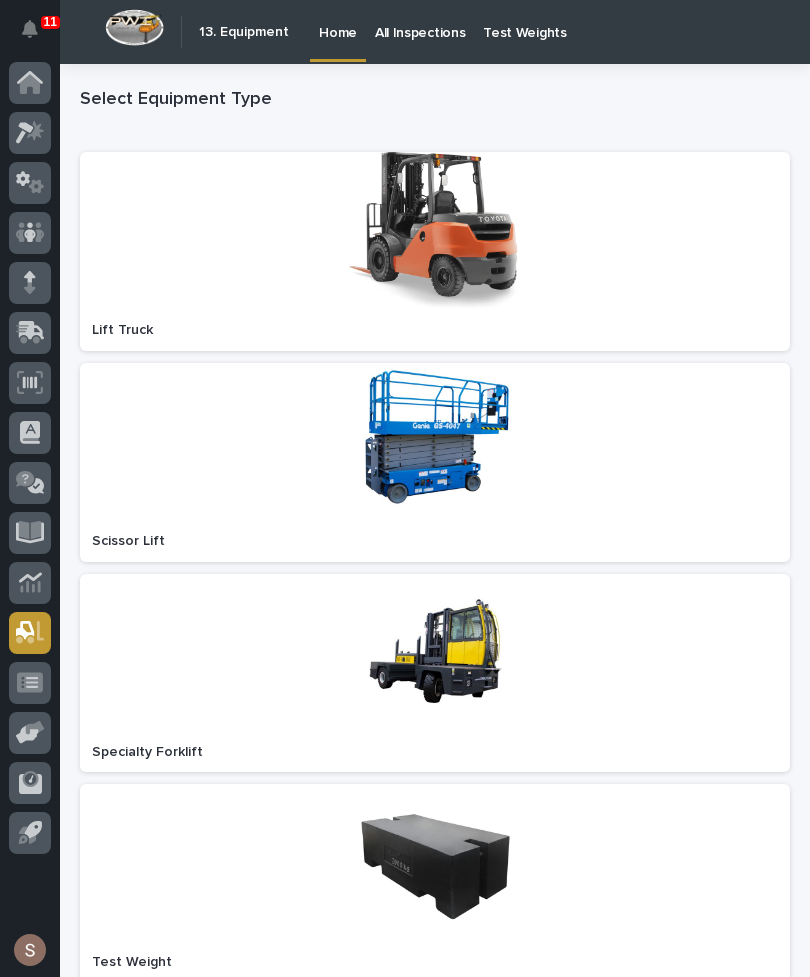 scroll, scrollTop: 0, scrollLeft: 0, axis: both 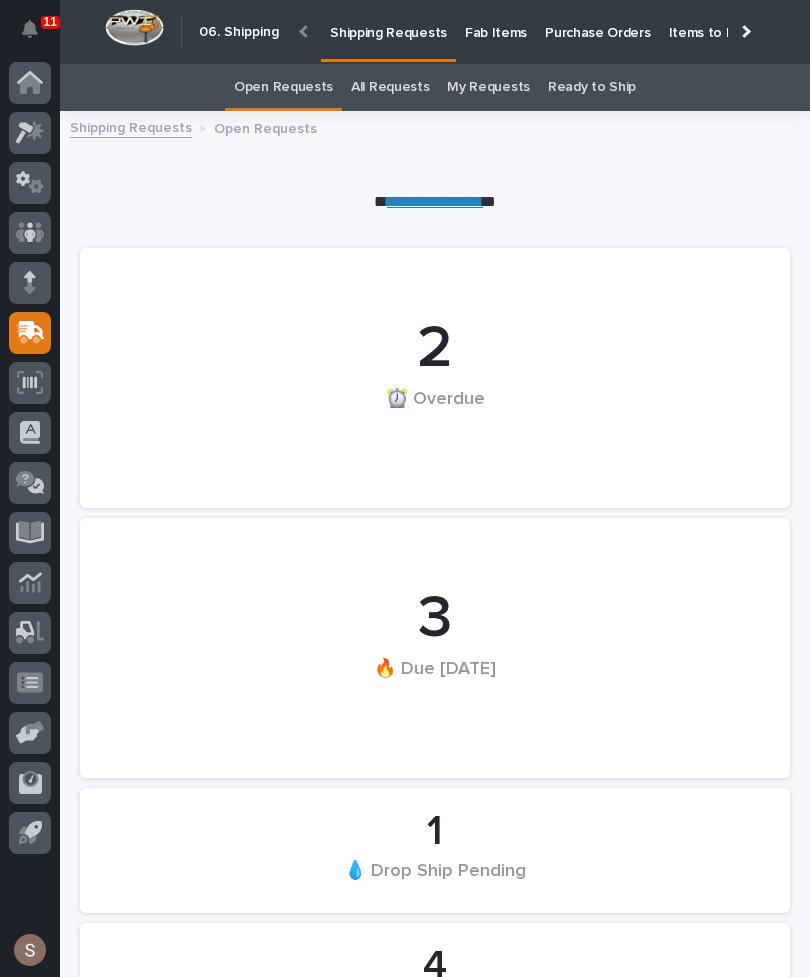 click on "Fab Items" at bounding box center (496, 21) 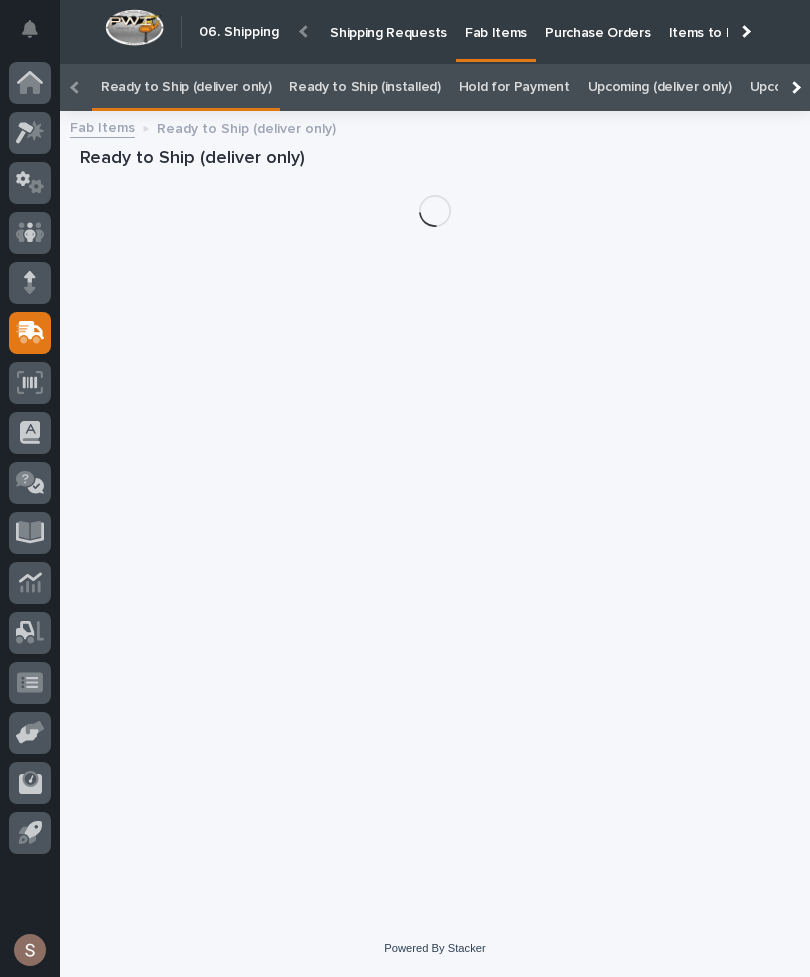 scroll, scrollTop: 29, scrollLeft: 0, axis: vertical 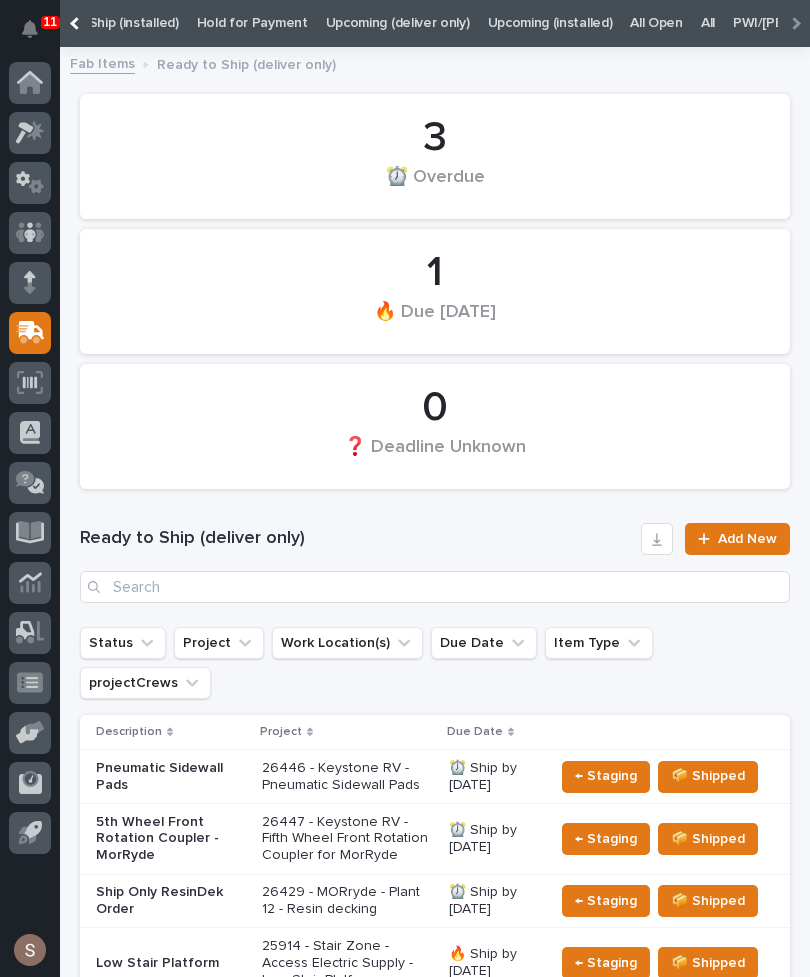 click on "All" at bounding box center (708, 23) 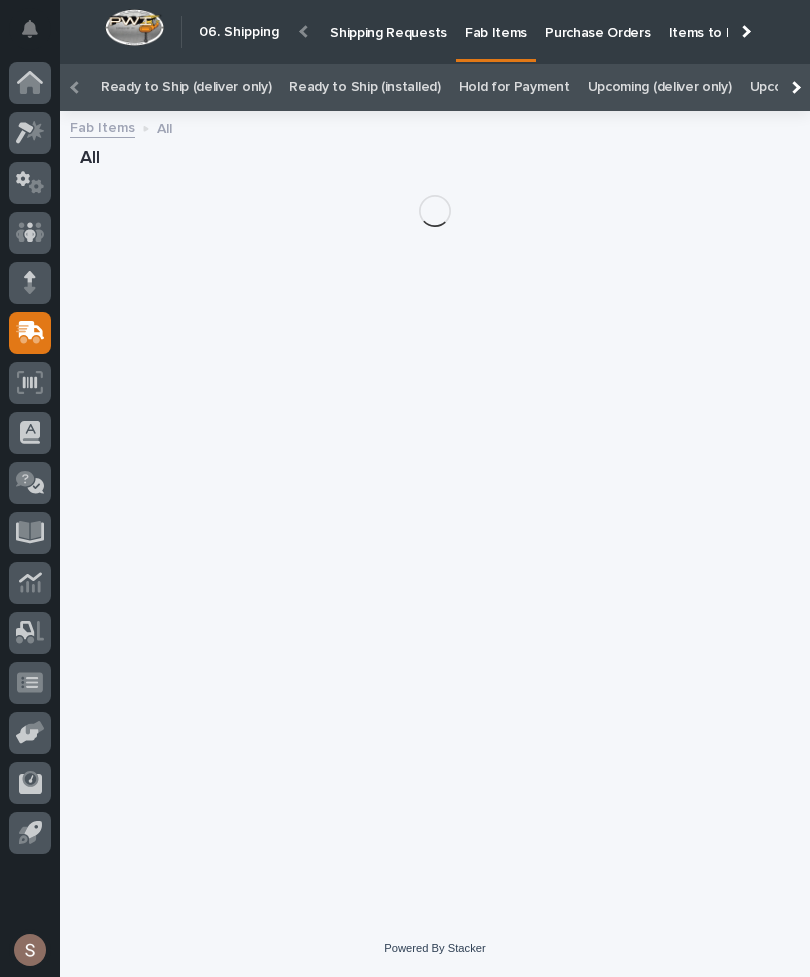 scroll, scrollTop: 22, scrollLeft: 0, axis: vertical 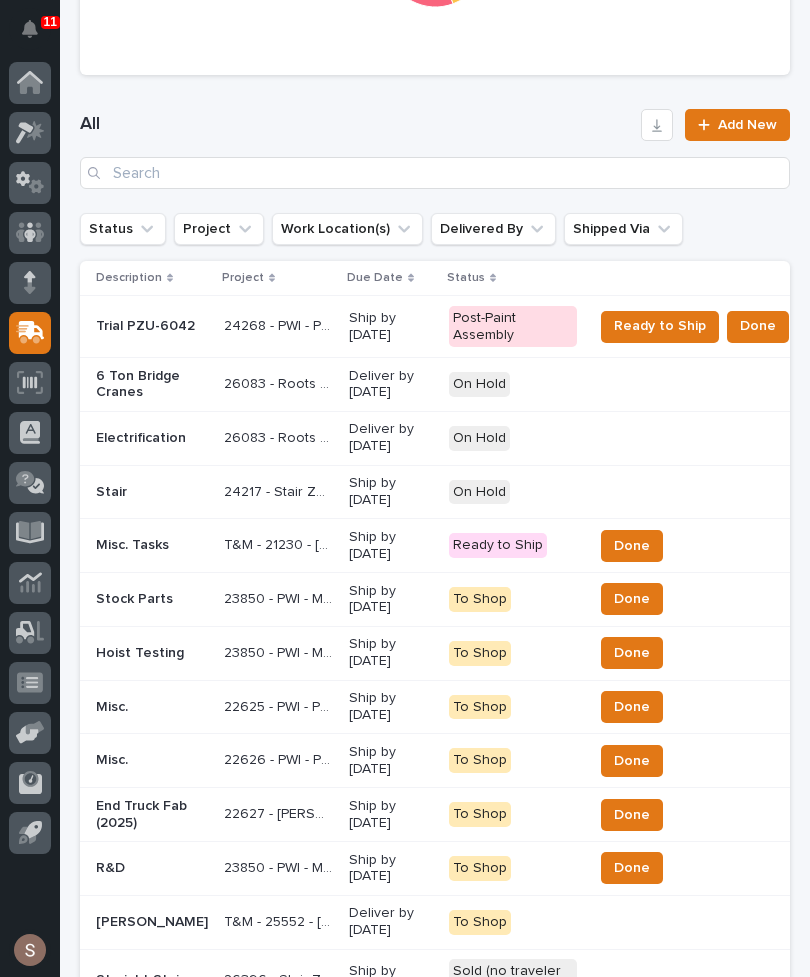 click on "All Add New" at bounding box center [435, 149] 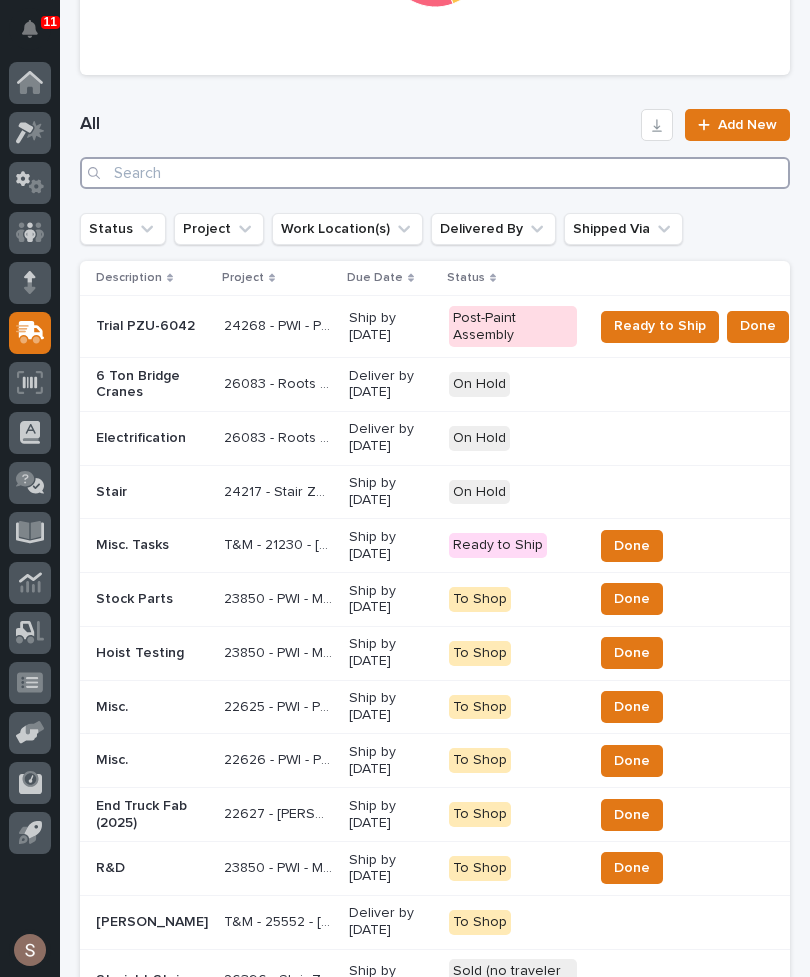 click at bounding box center (435, 173) 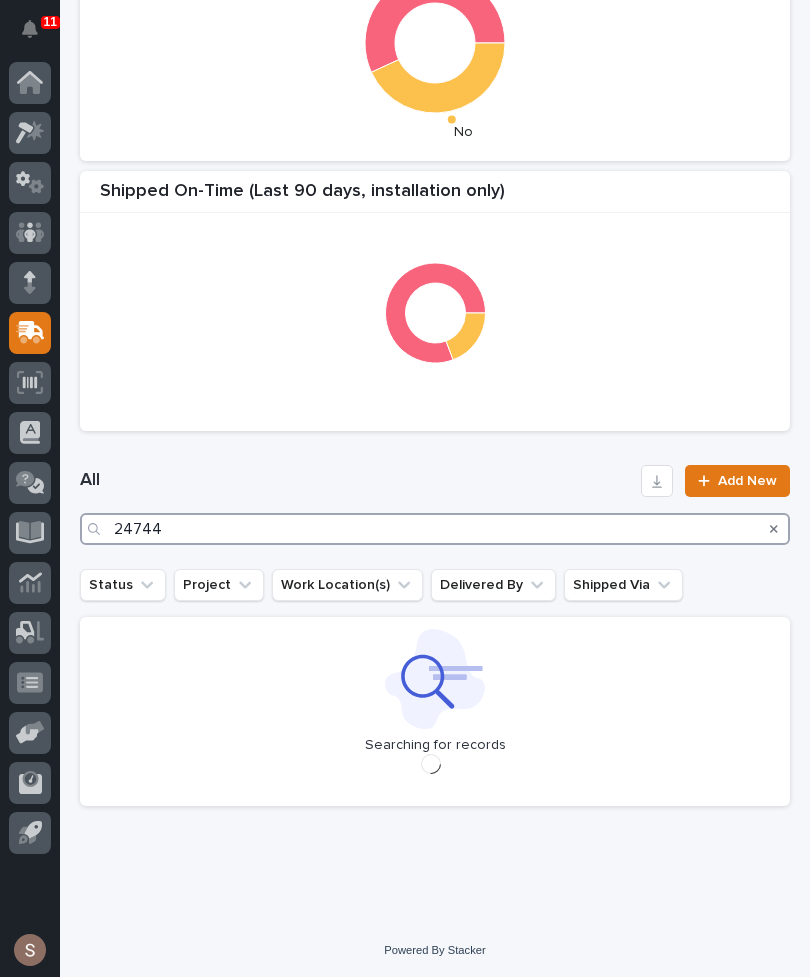 type on "24744" 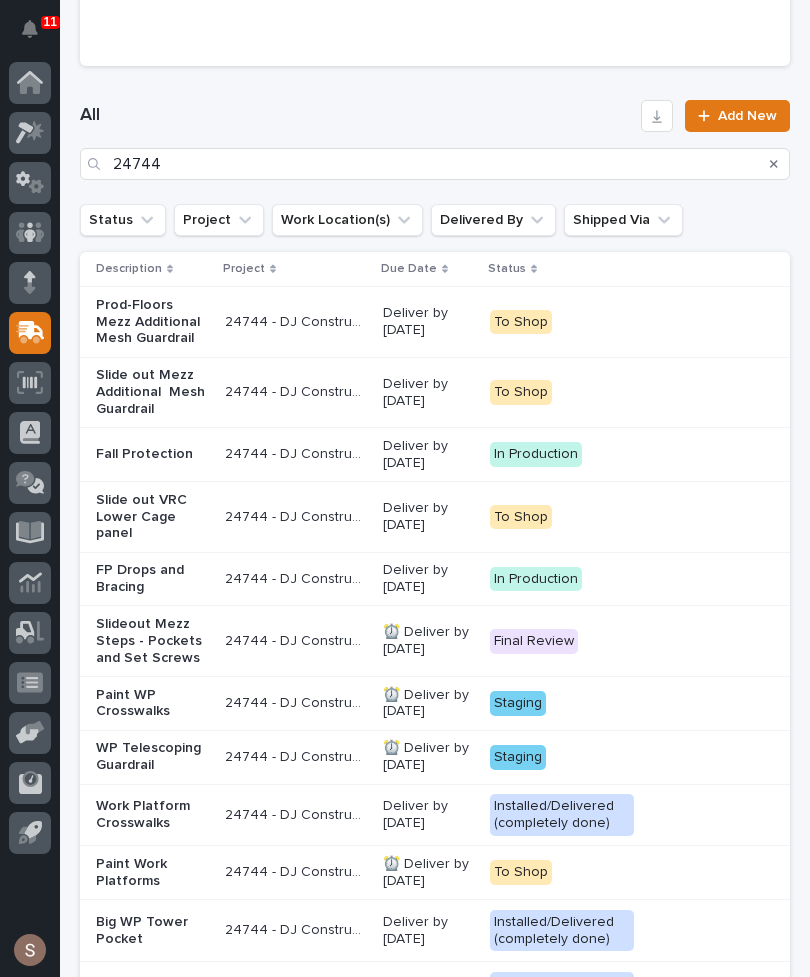 click on "Status Project Work Location(s) Delivered By Shipped Via" at bounding box center [435, 220] 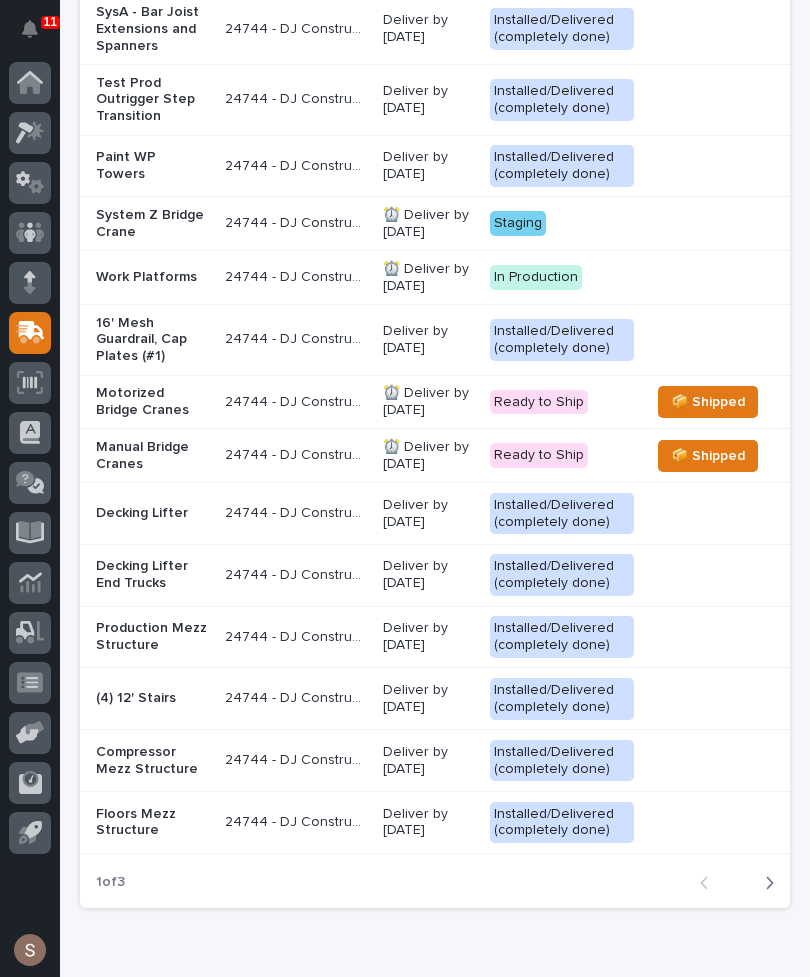 click on "Manual Bridge Cranes" at bounding box center [152, 456] 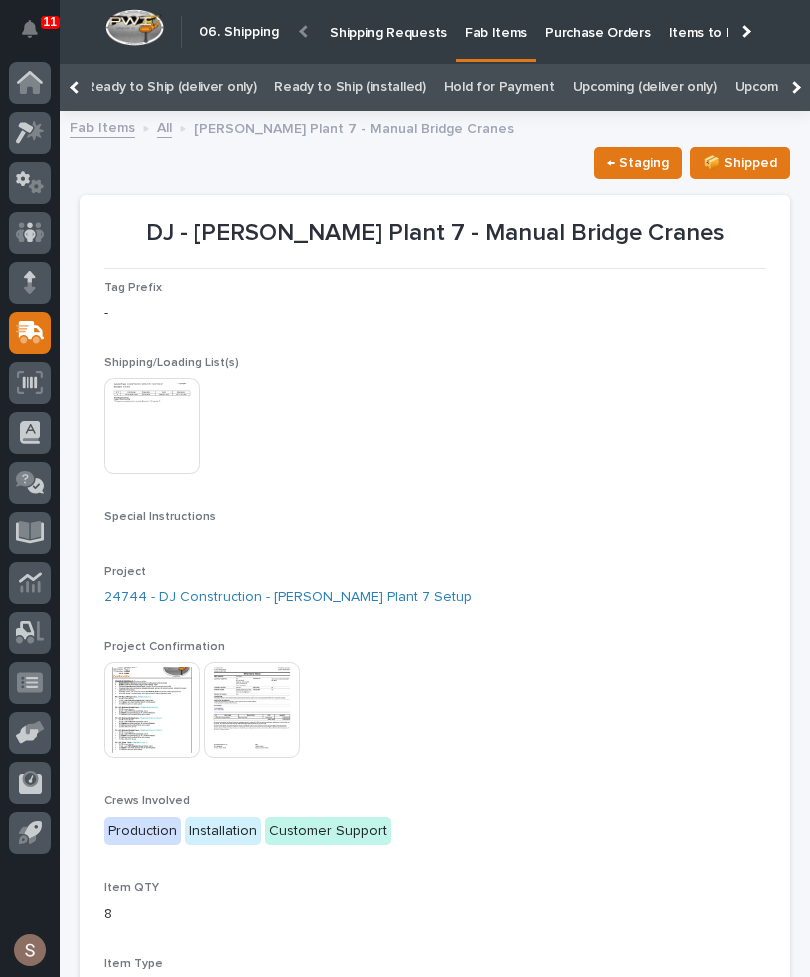 click at bounding box center [152, 426] 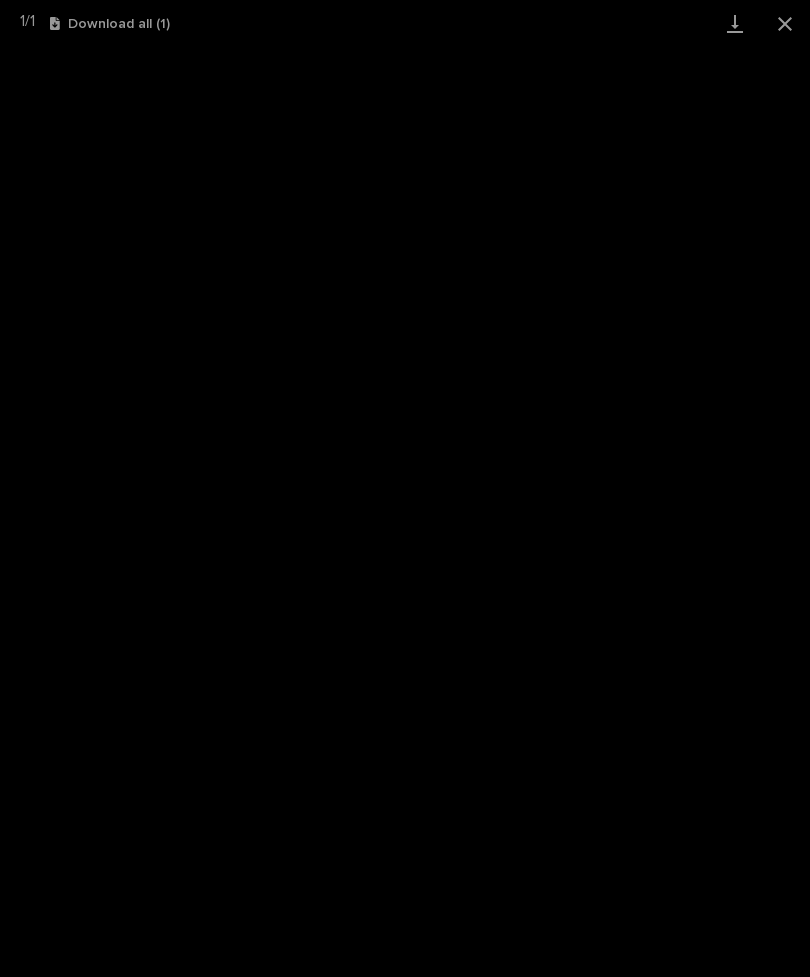 click at bounding box center [785, 23] 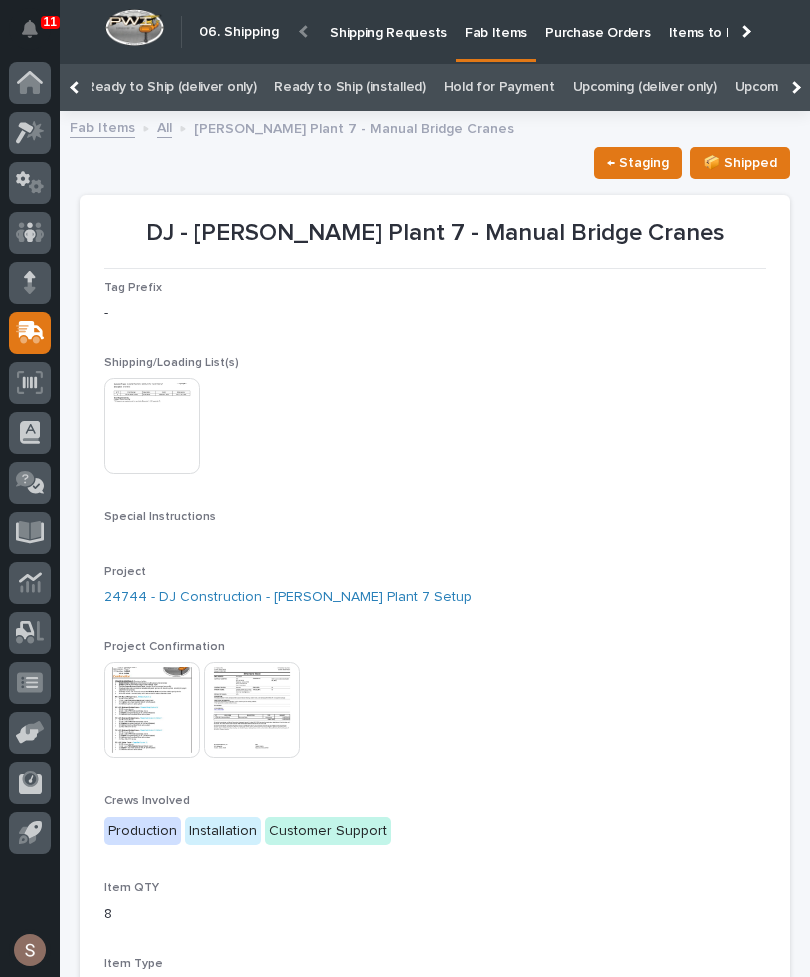 click at bounding box center (252, 710) 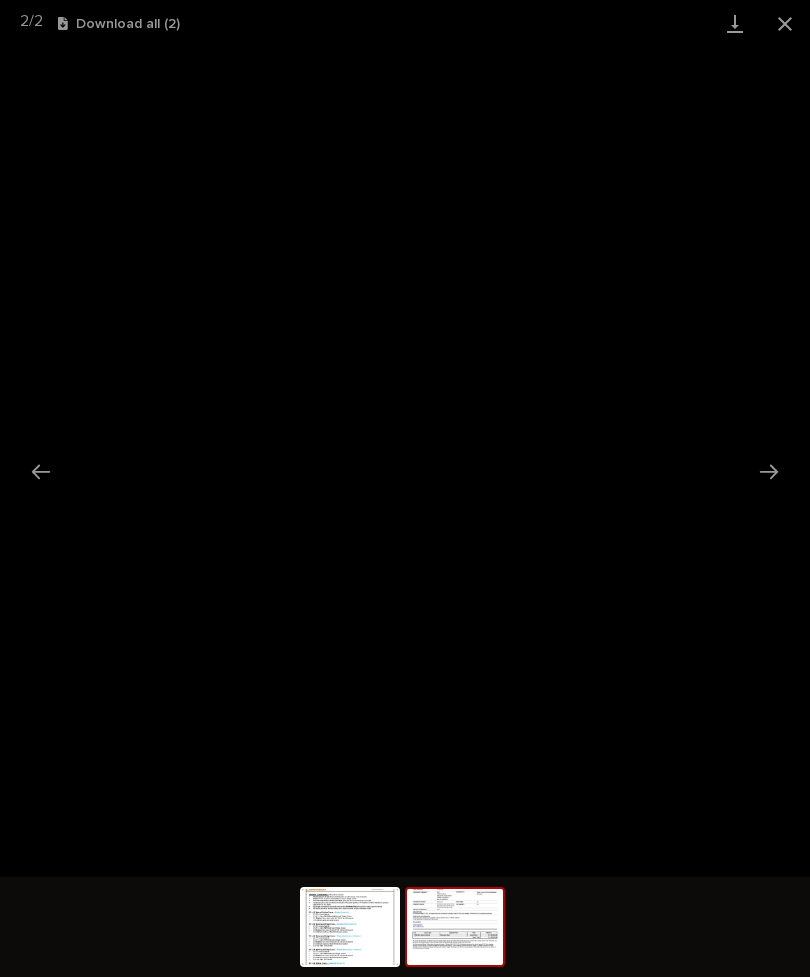click at bounding box center (785, 23) 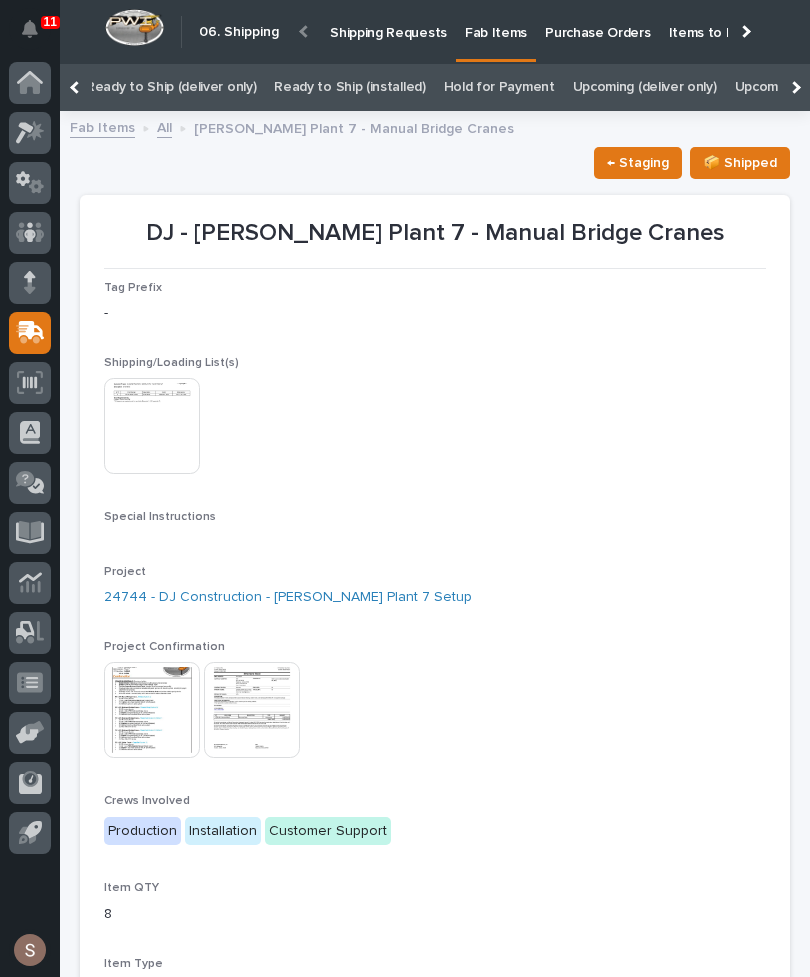 click at bounding box center (152, 426) 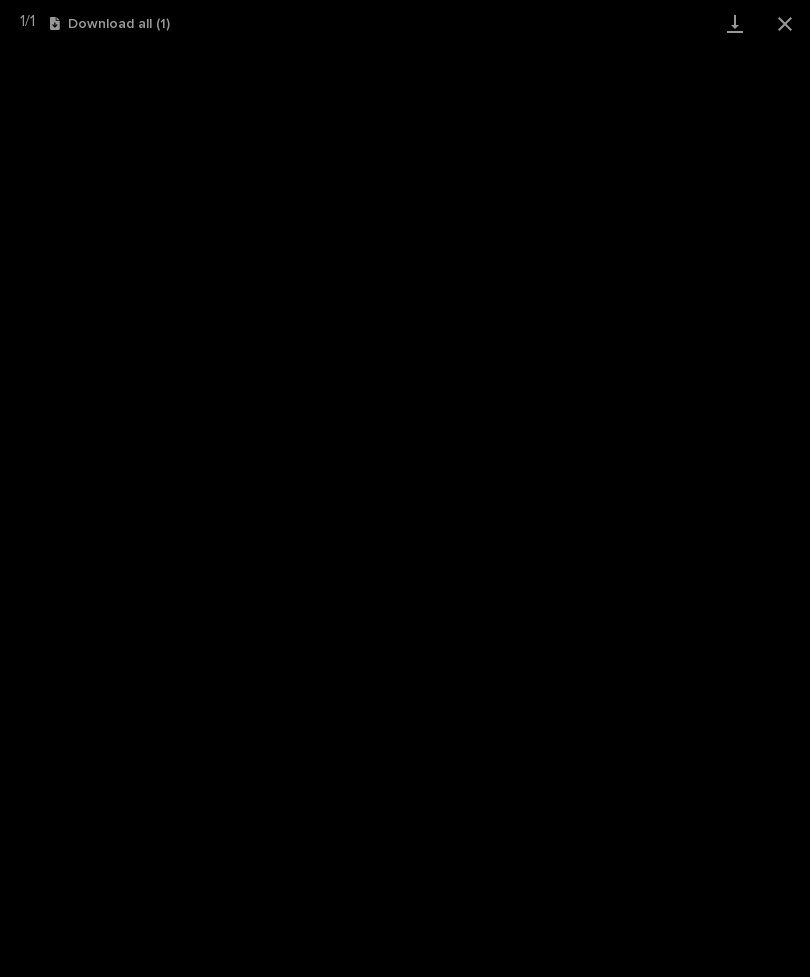 click at bounding box center (735, 23) 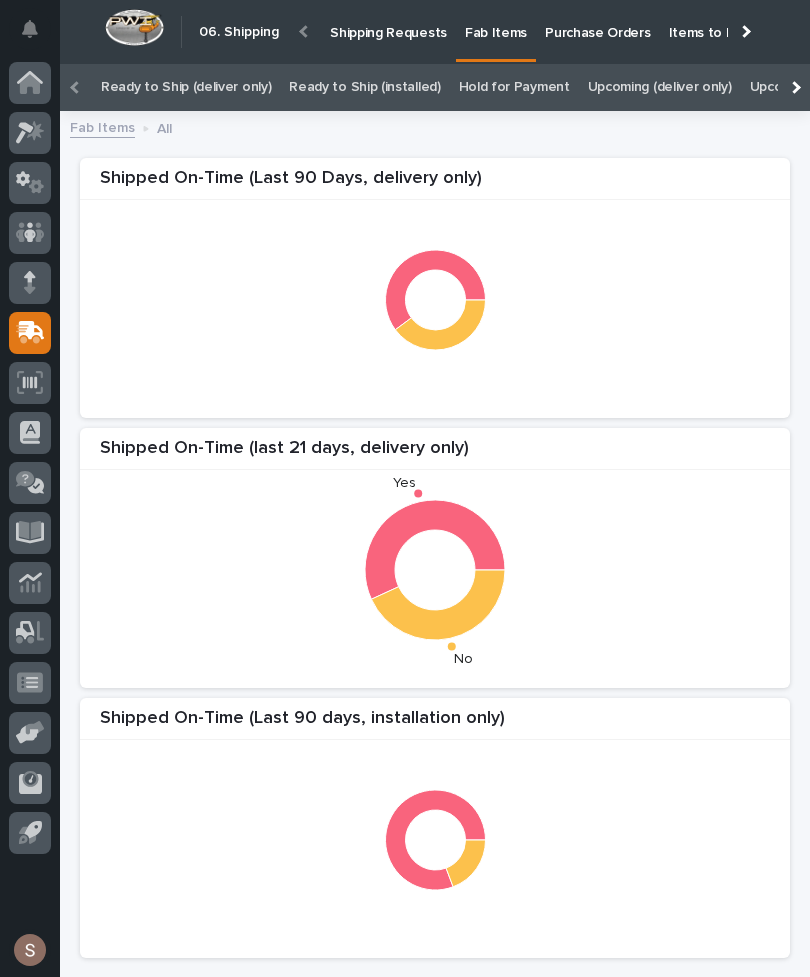 scroll, scrollTop: 21, scrollLeft: 0, axis: vertical 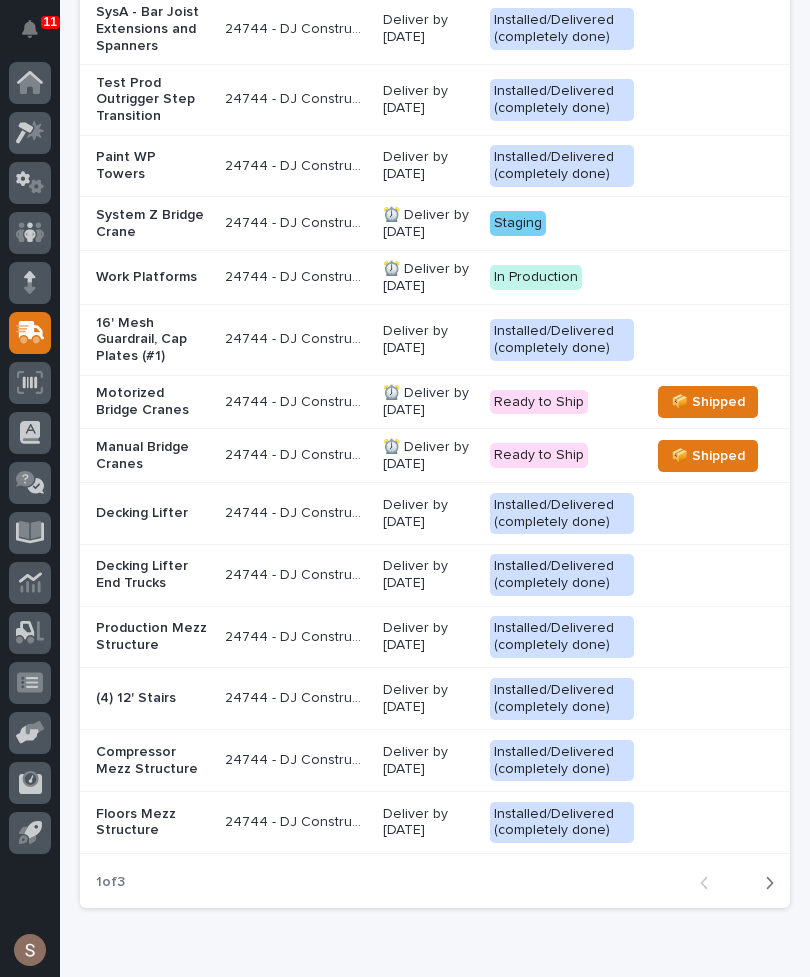 click at bounding box center (765, 883) 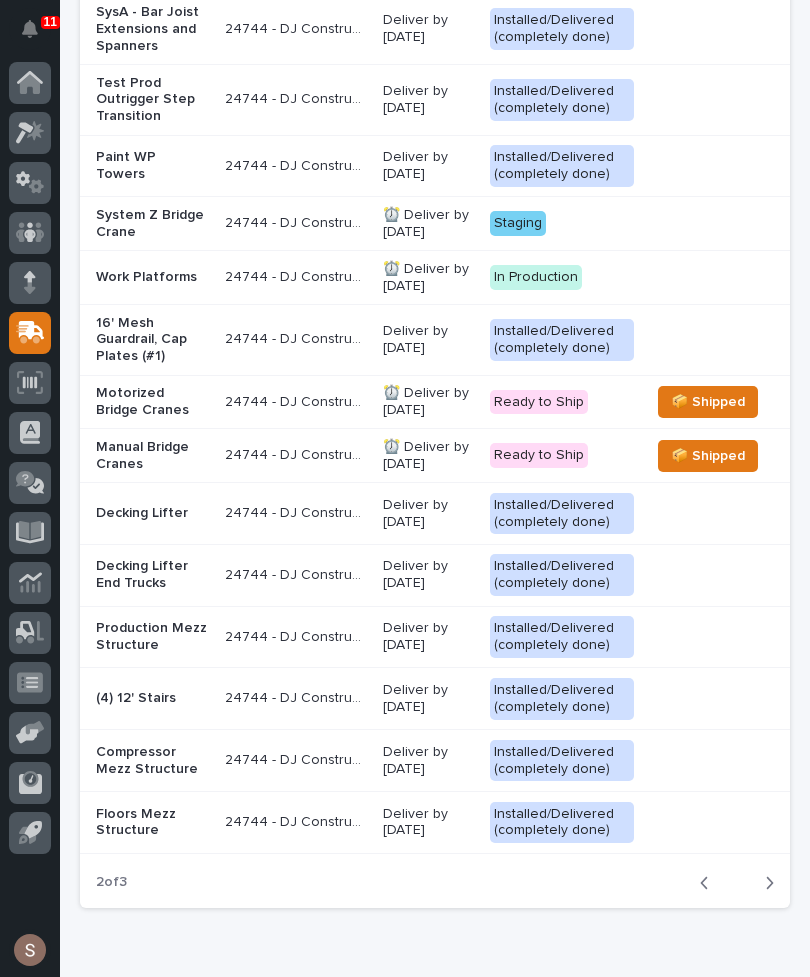 scroll, scrollTop: 0, scrollLeft: 0, axis: both 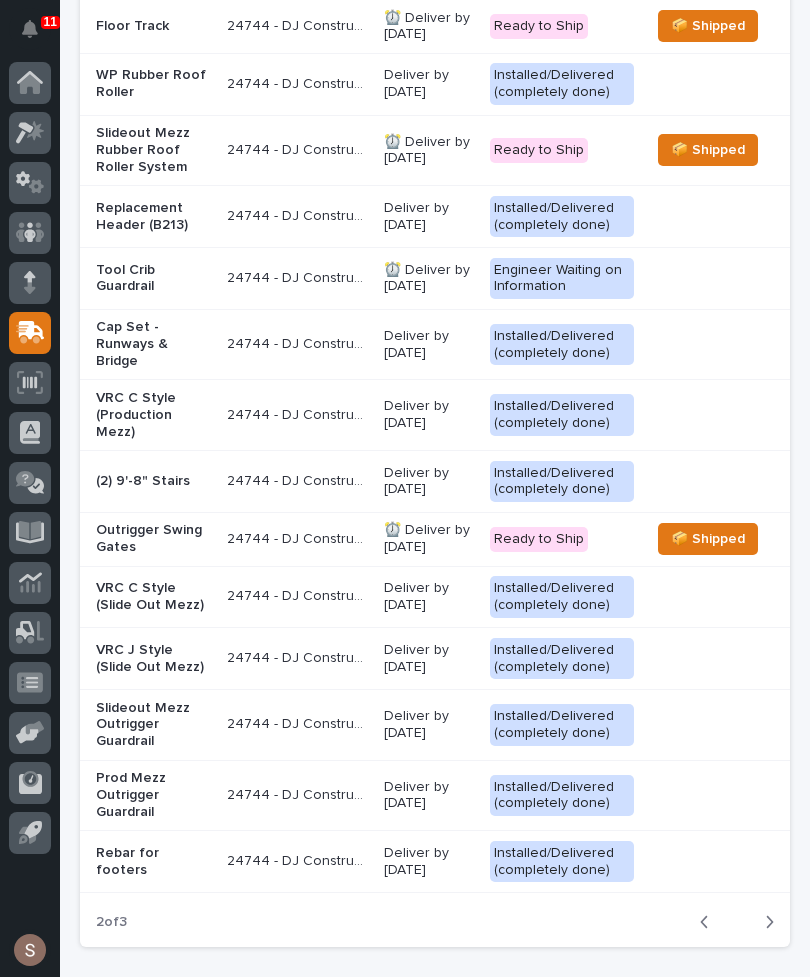 click on "⏰ Deliver by 4/25/25" at bounding box center [429, 539] 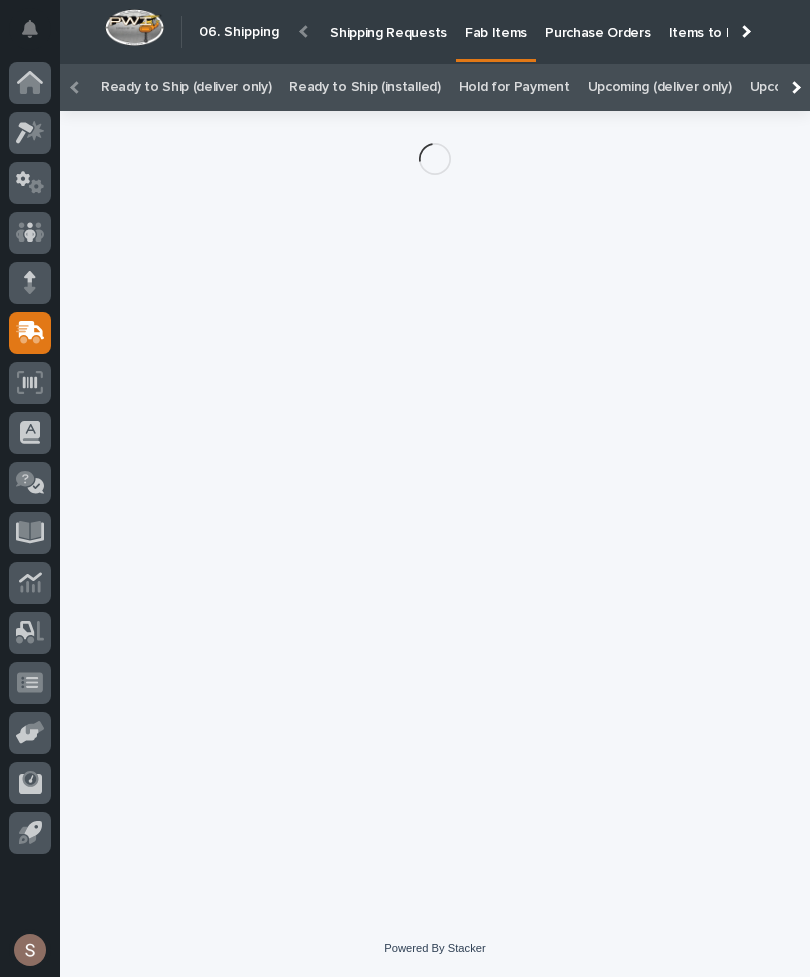 scroll, scrollTop: 30, scrollLeft: 0, axis: vertical 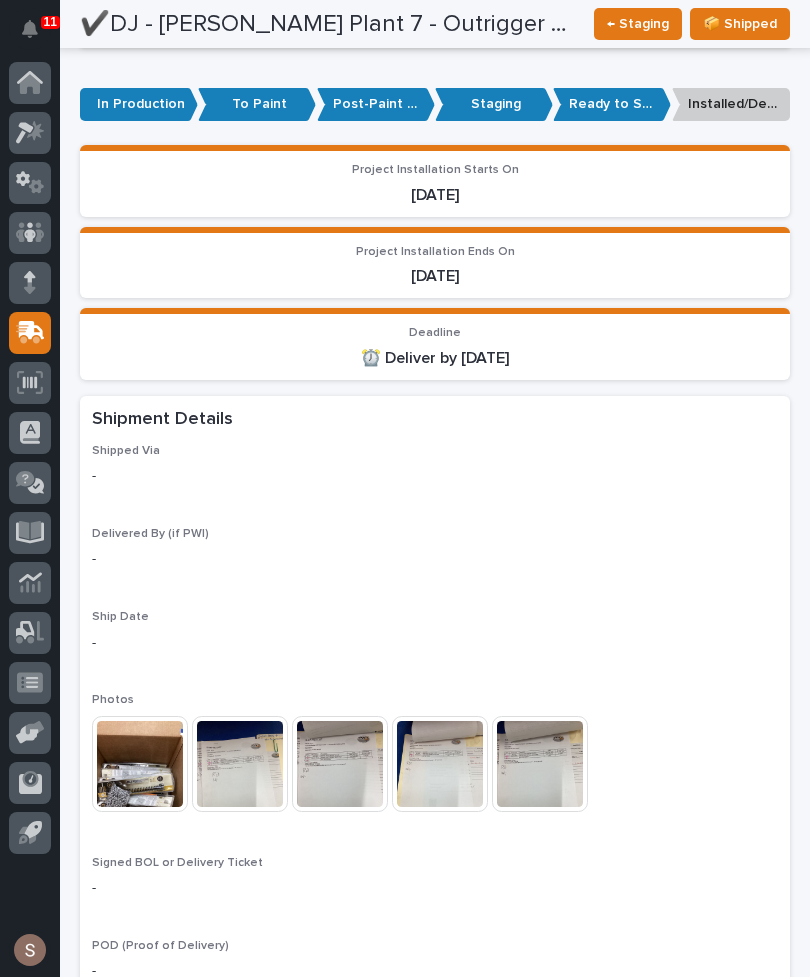 click at bounding box center [540, 764] 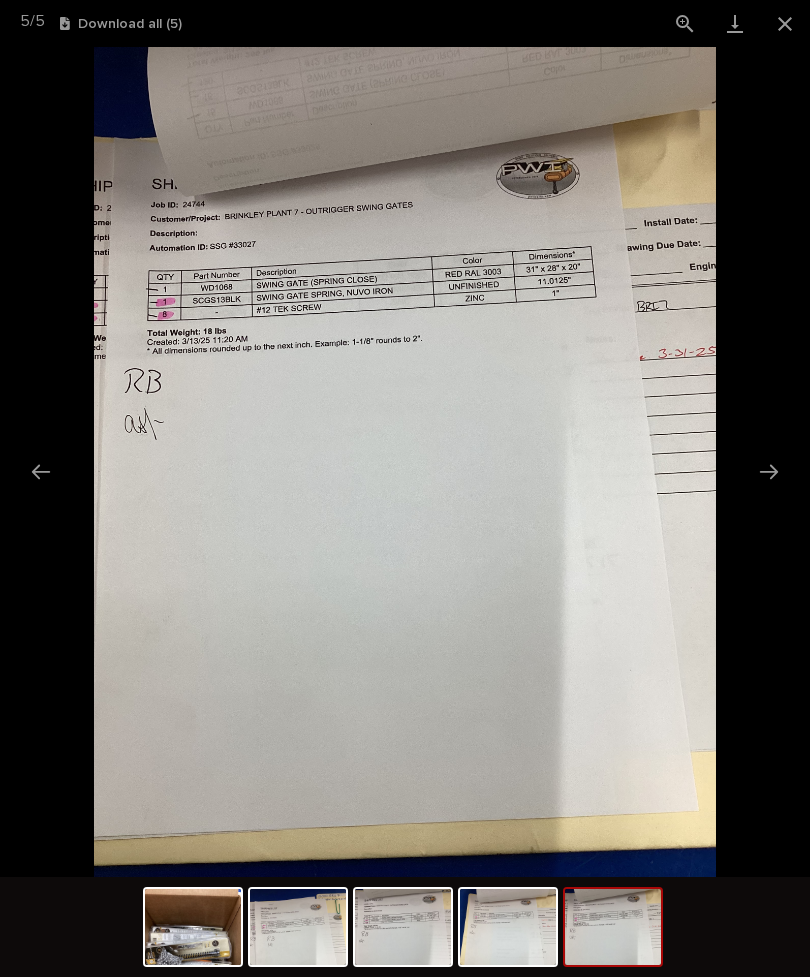 click at bounding box center (785, 23) 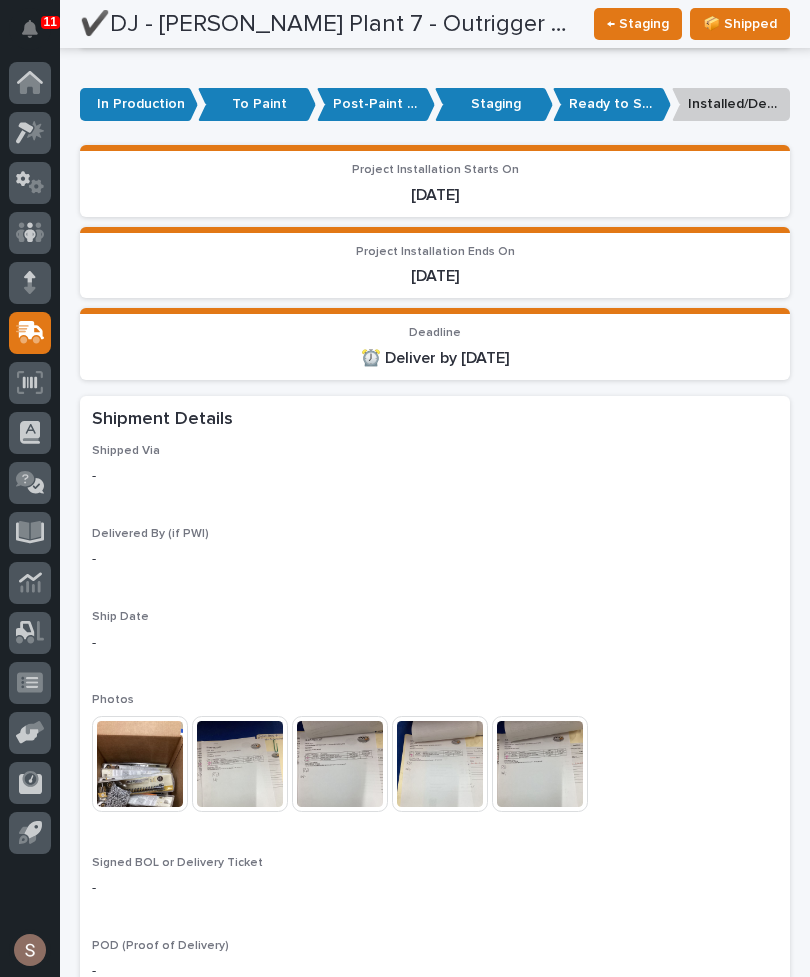 click at bounding box center (240, 764) 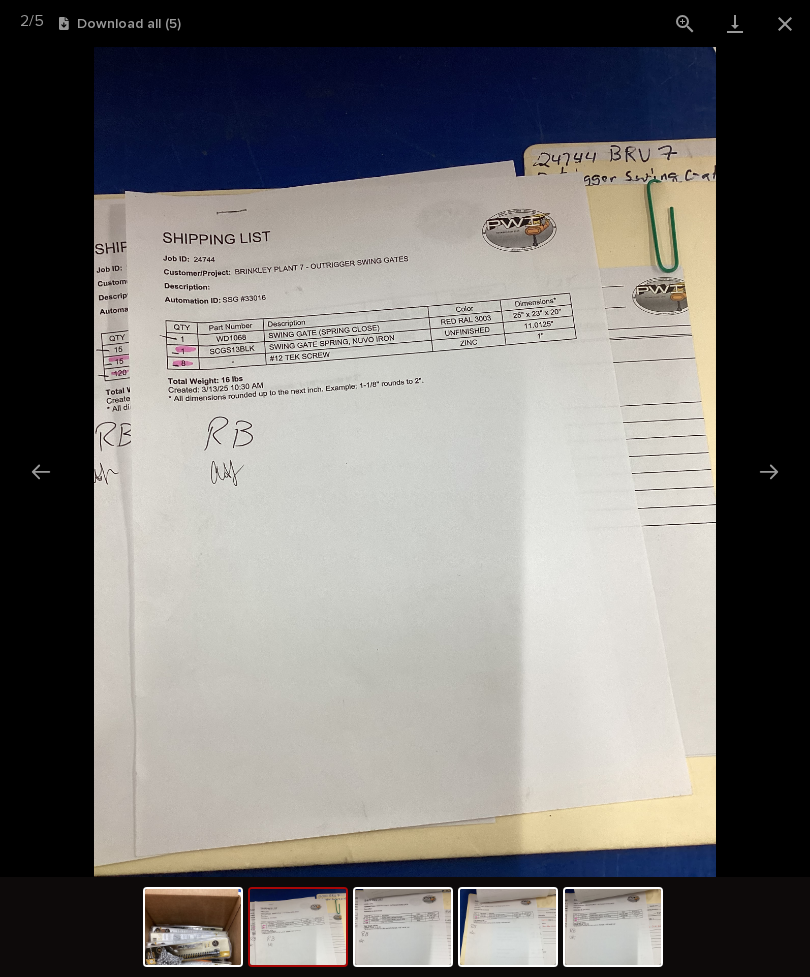 click at bounding box center (785, 23) 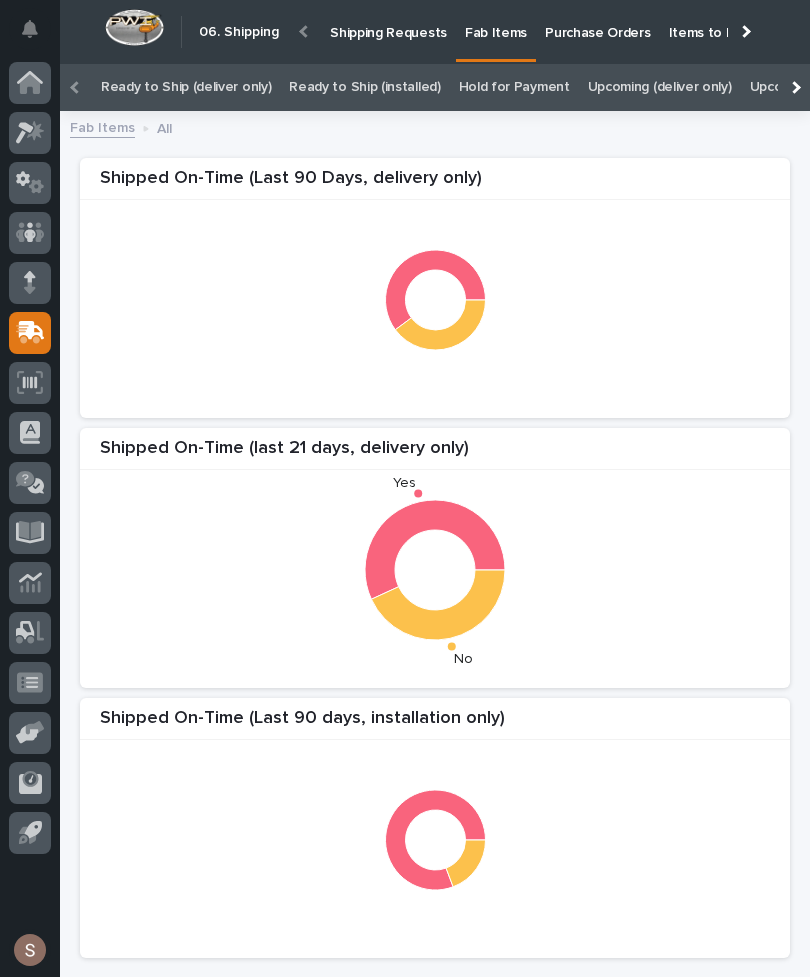 scroll, scrollTop: 21, scrollLeft: 0, axis: vertical 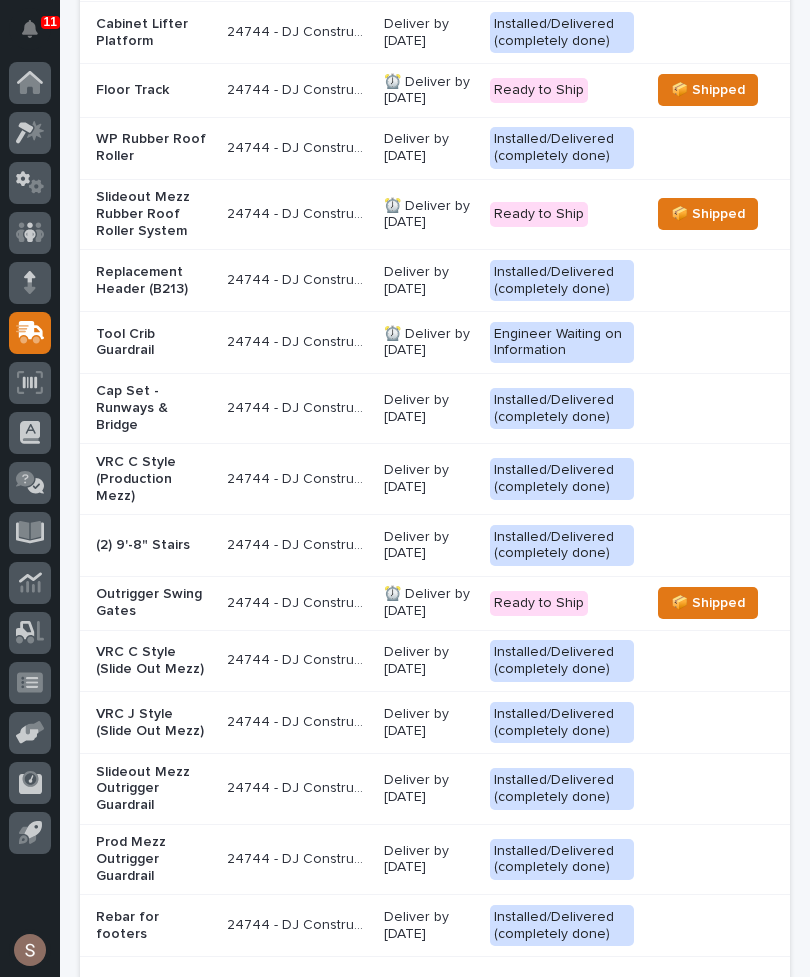 click on "Slideout Mezz Rubber Roof Roller System" at bounding box center (153, 214) 